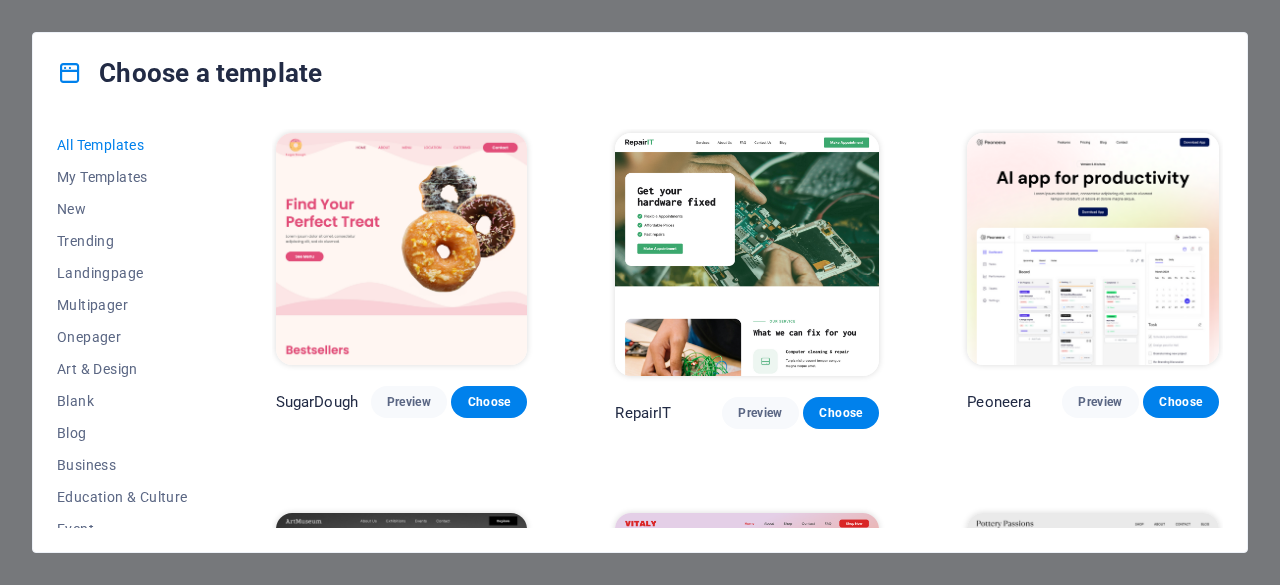 scroll, scrollTop: 0, scrollLeft: 0, axis: both 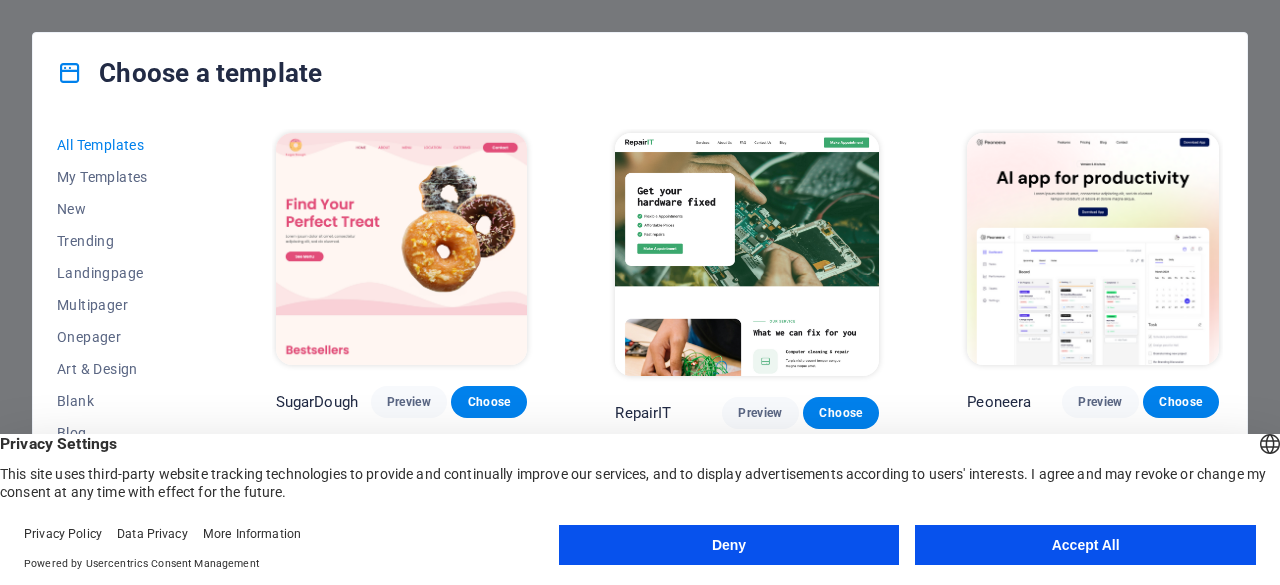 click on "Deny" at bounding box center (729, 545) 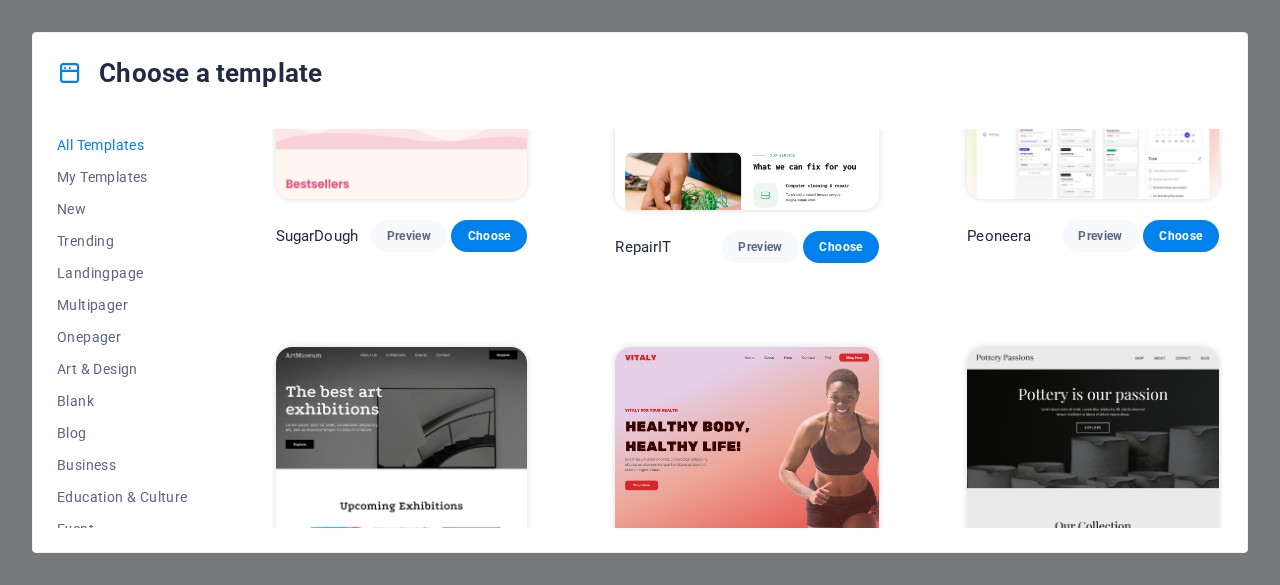 scroll, scrollTop: 0, scrollLeft: 0, axis: both 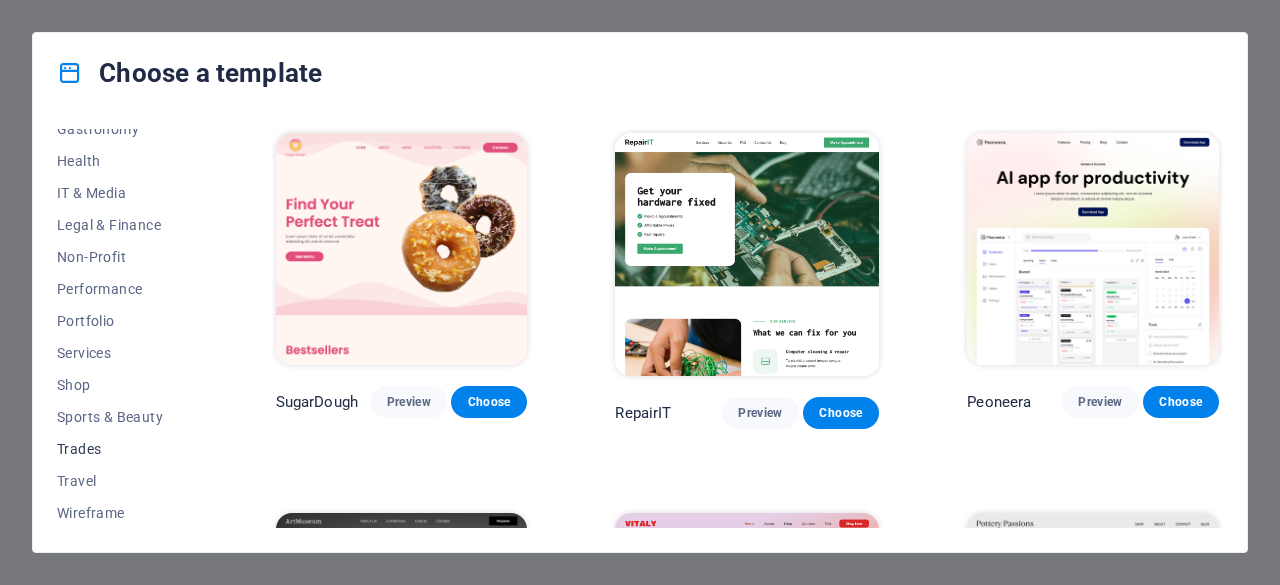 click on "Trades" at bounding box center (122, 449) 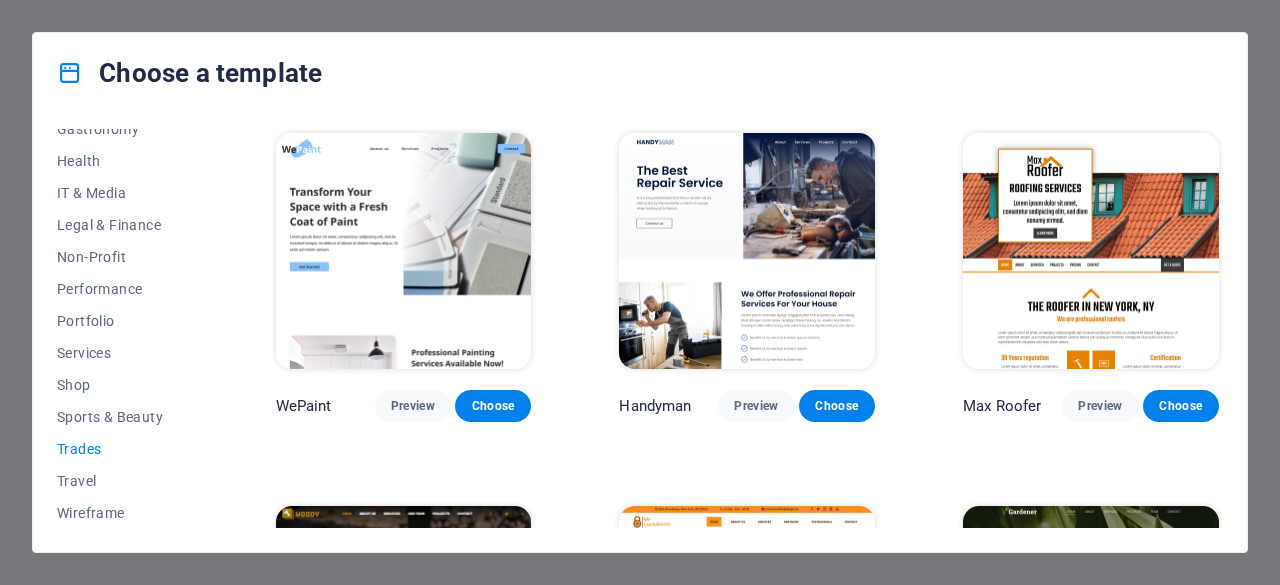 scroll, scrollTop: 638, scrollLeft: 0, axis: vertical 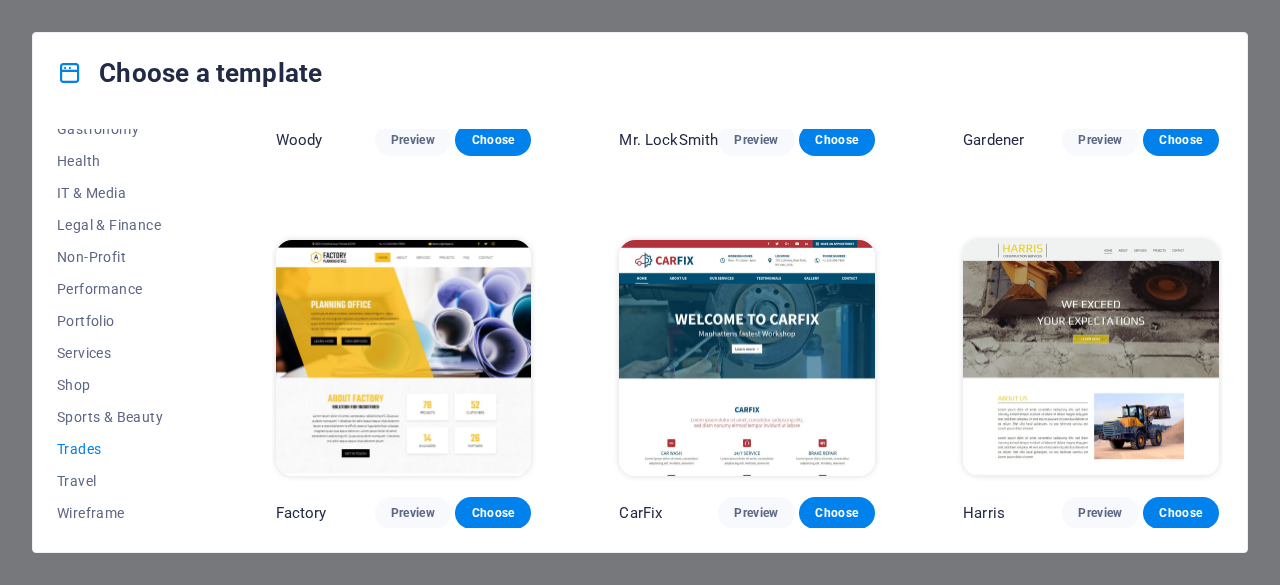 click at bounding box center (747, 358) 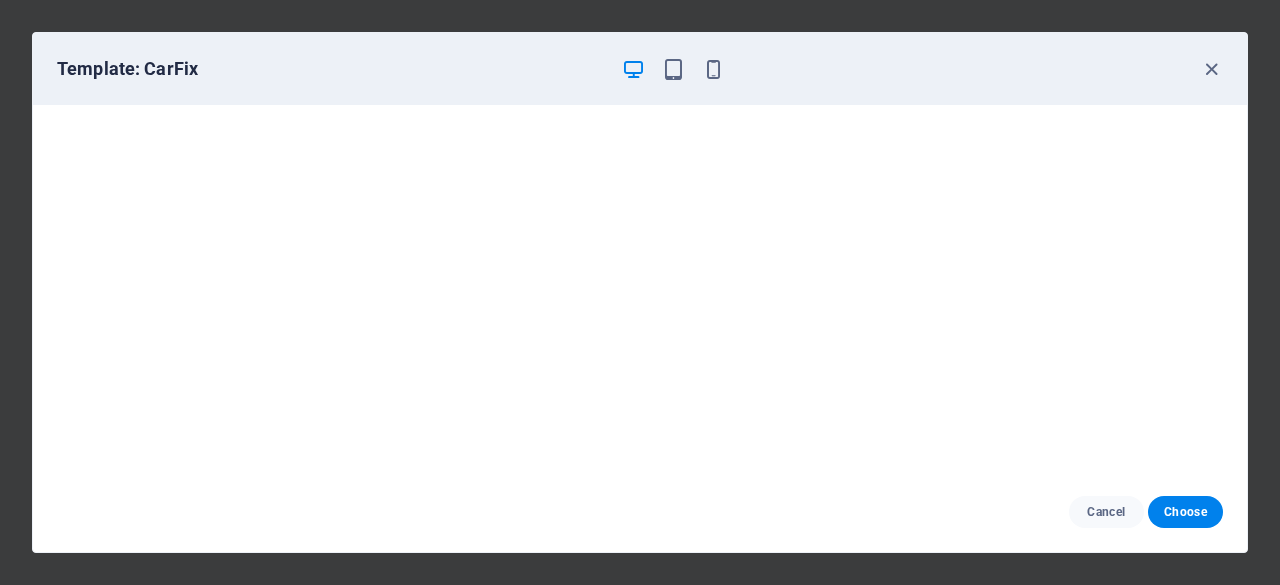 scroll, scrollTop: 4, scrollLeft: 0, axis: vertical 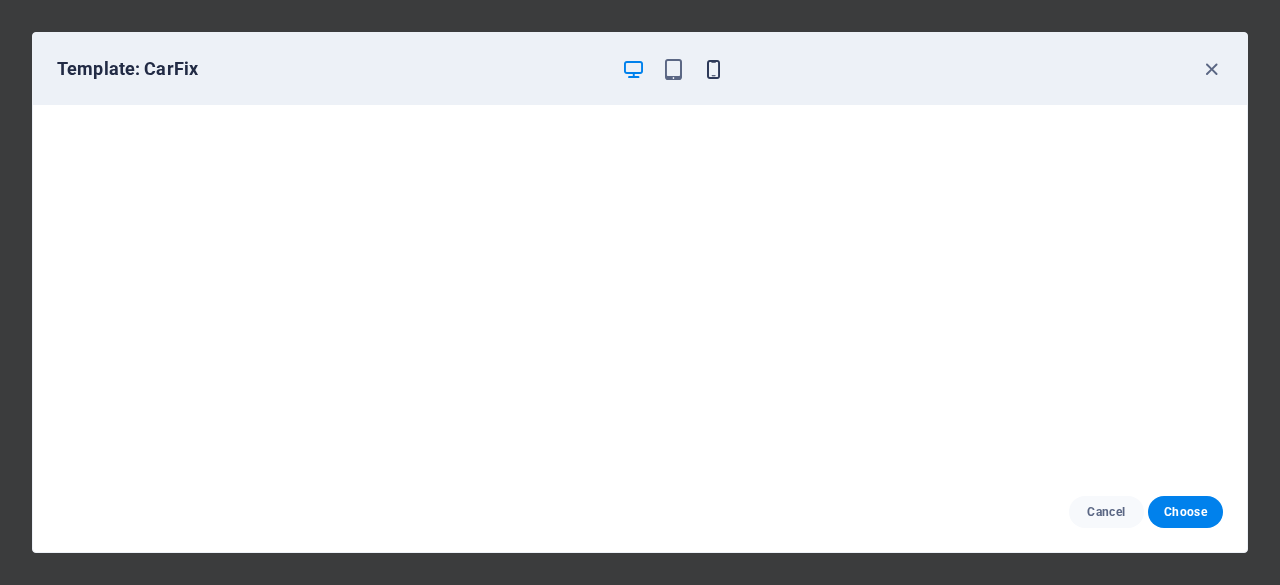 click at bounding box center (713, 69) 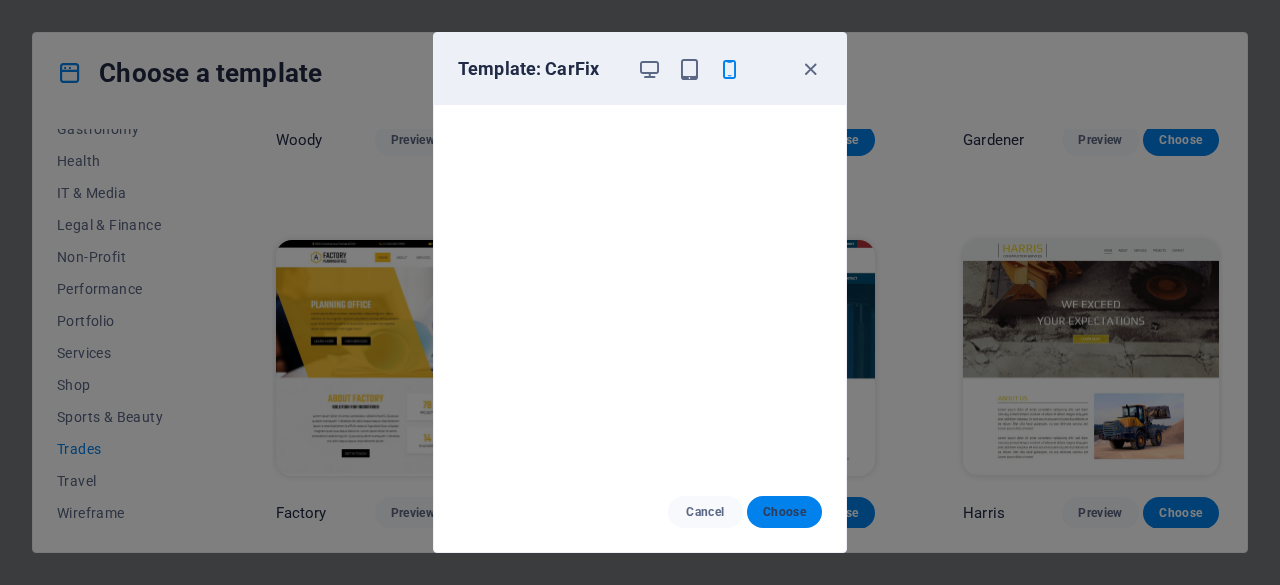 click on "Choose" at bounding box center [784, 512] 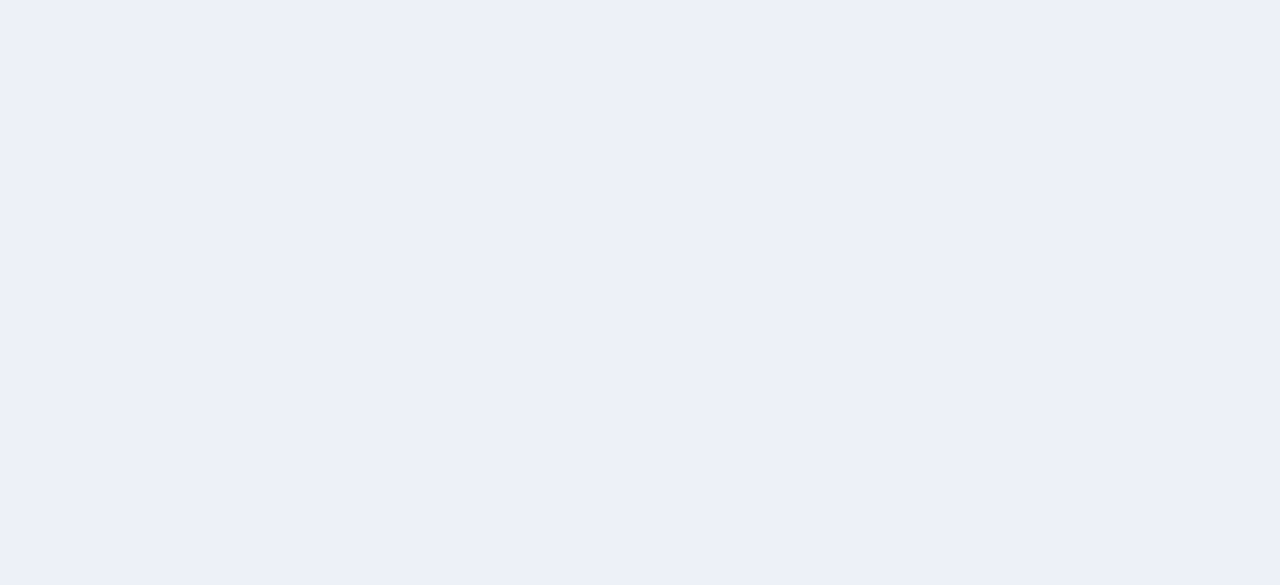 scroll, scrollTop: 0, scrollLeft: 0, axis: both 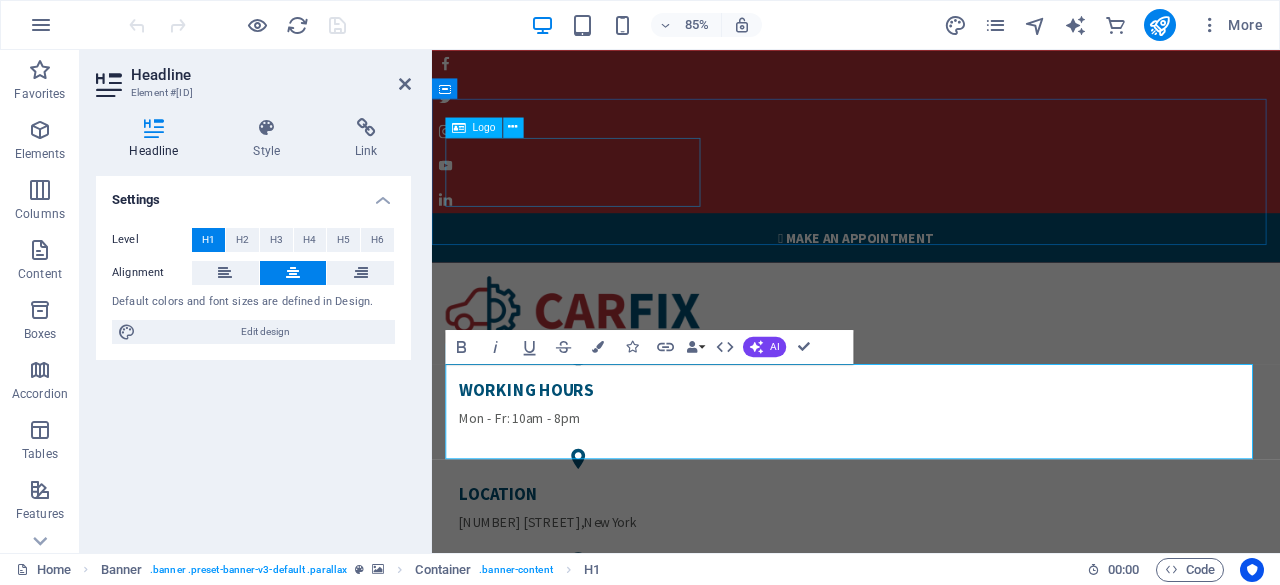 click at bounding box center [931, 356] 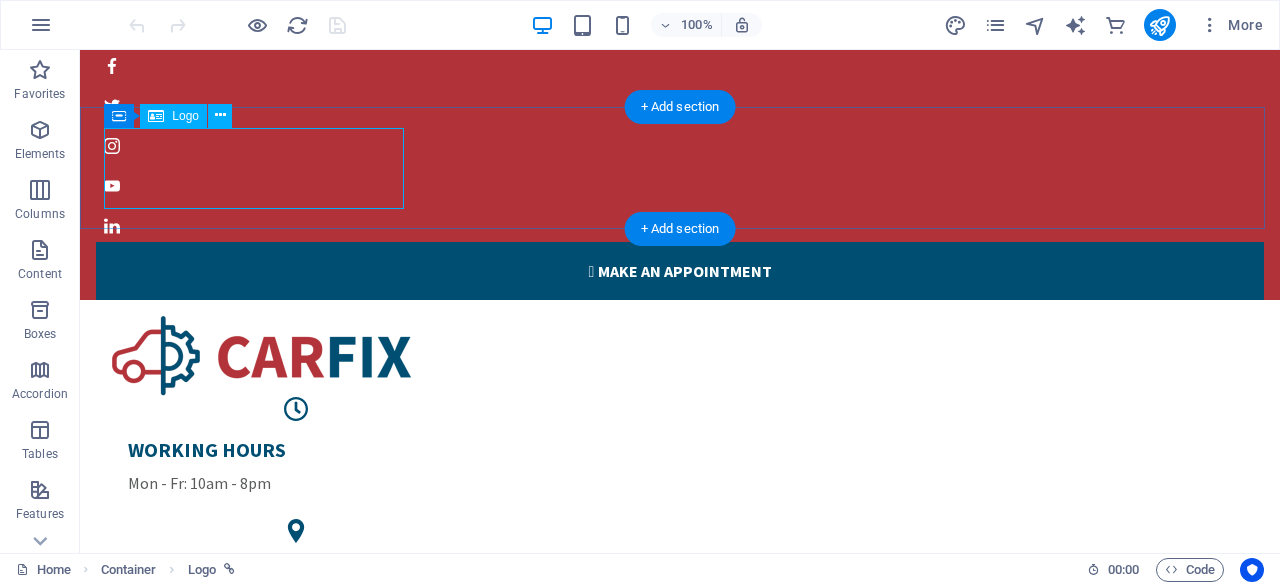 click at bounding box center [680, 356] 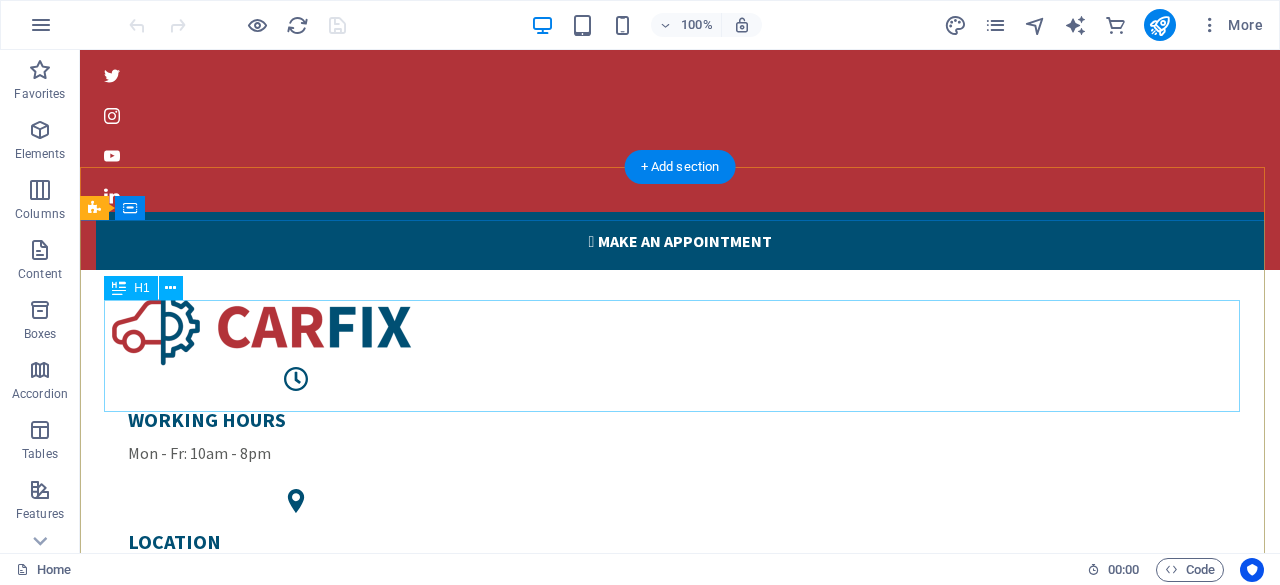 scroll, scrollTop: 0, scrollLeft: 0, axis: both 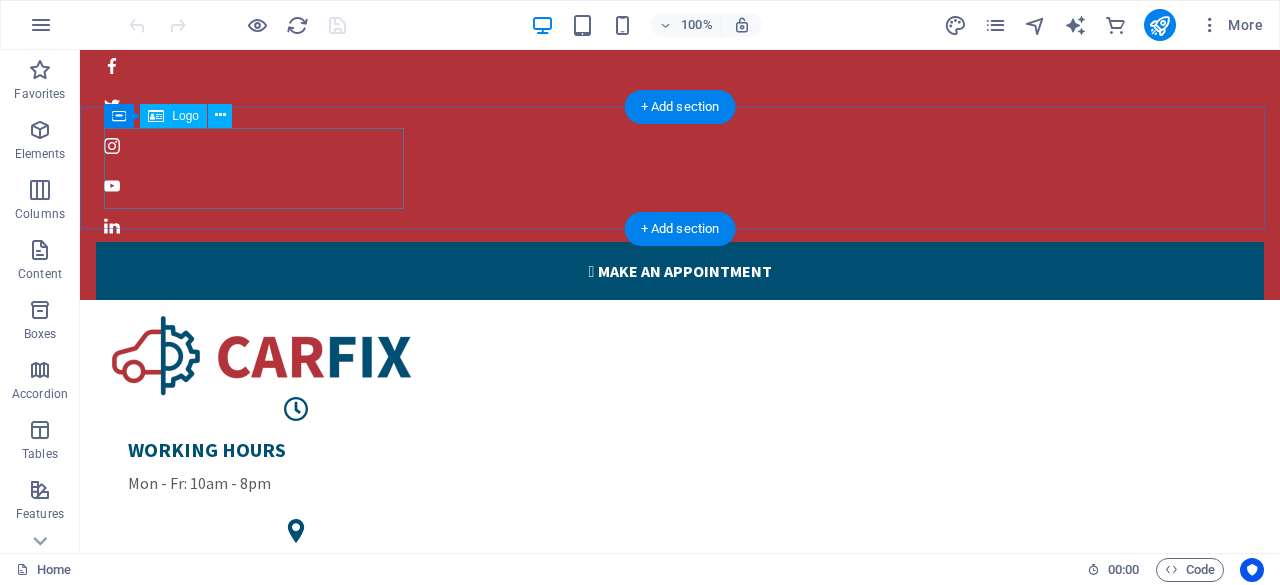 click at bounding box center (680, 356) 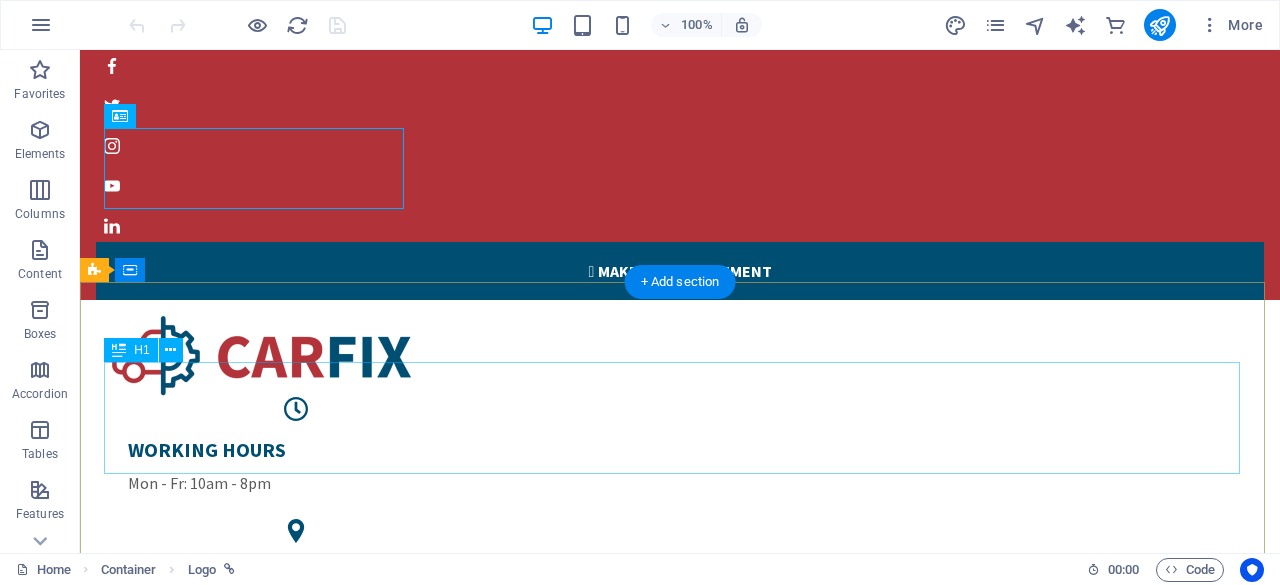 click on "Welcome to CarFix" at bounding box center [680, 1447] 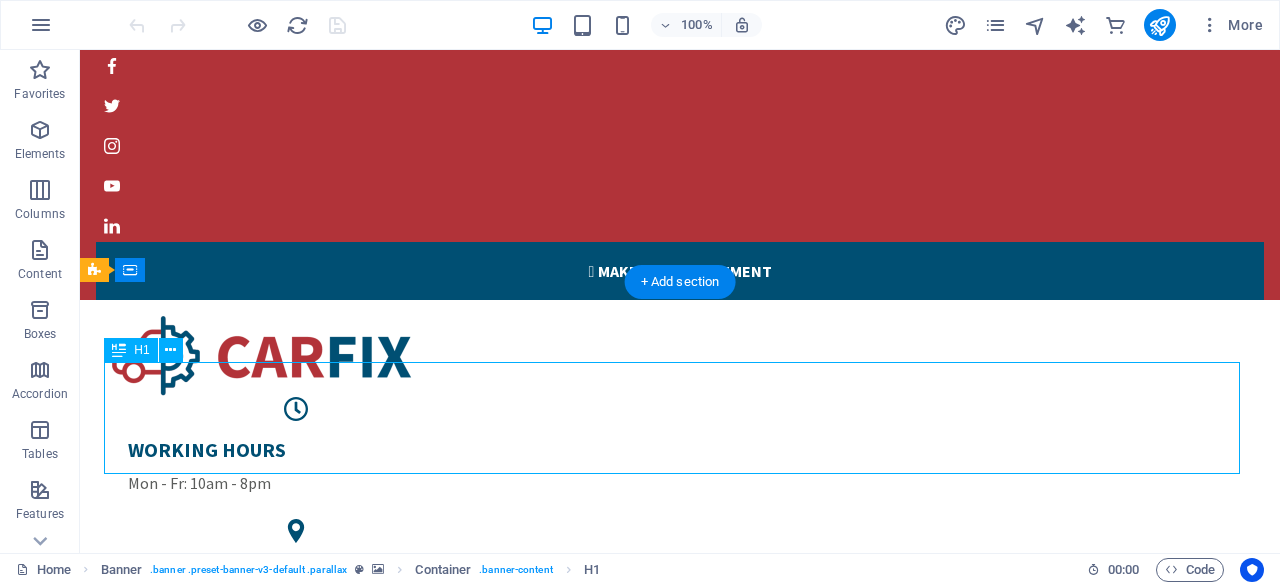 scroll, scrollTop: 166, scrollLeft: 0, axis: vertical 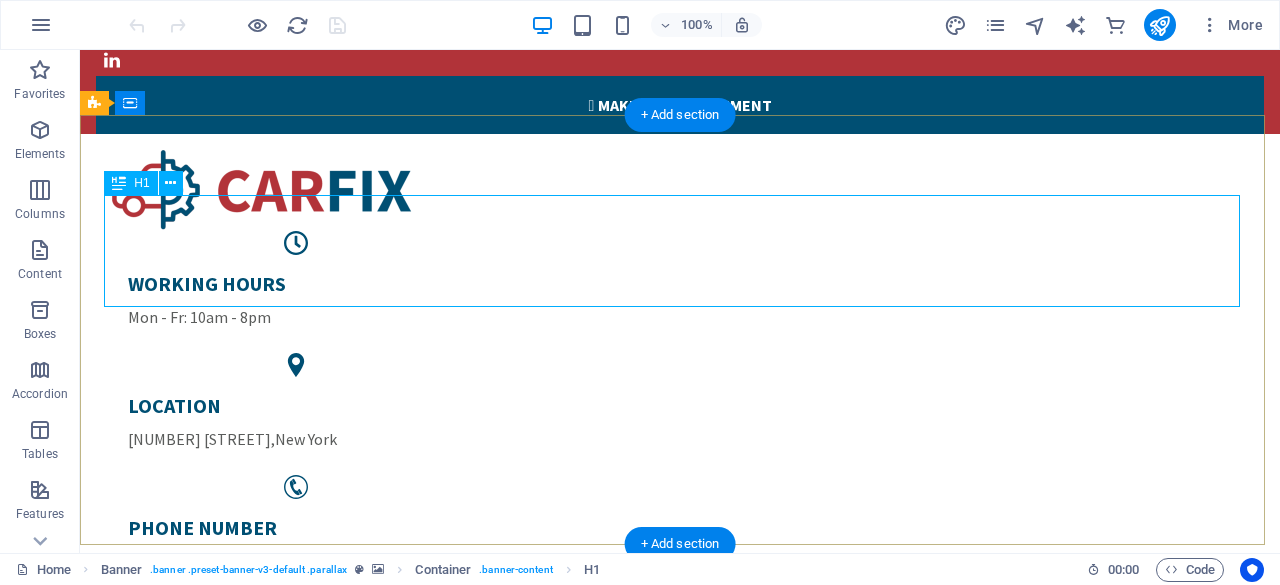 click on "Welcome to CarFix" at bounding box center (680, 1249) 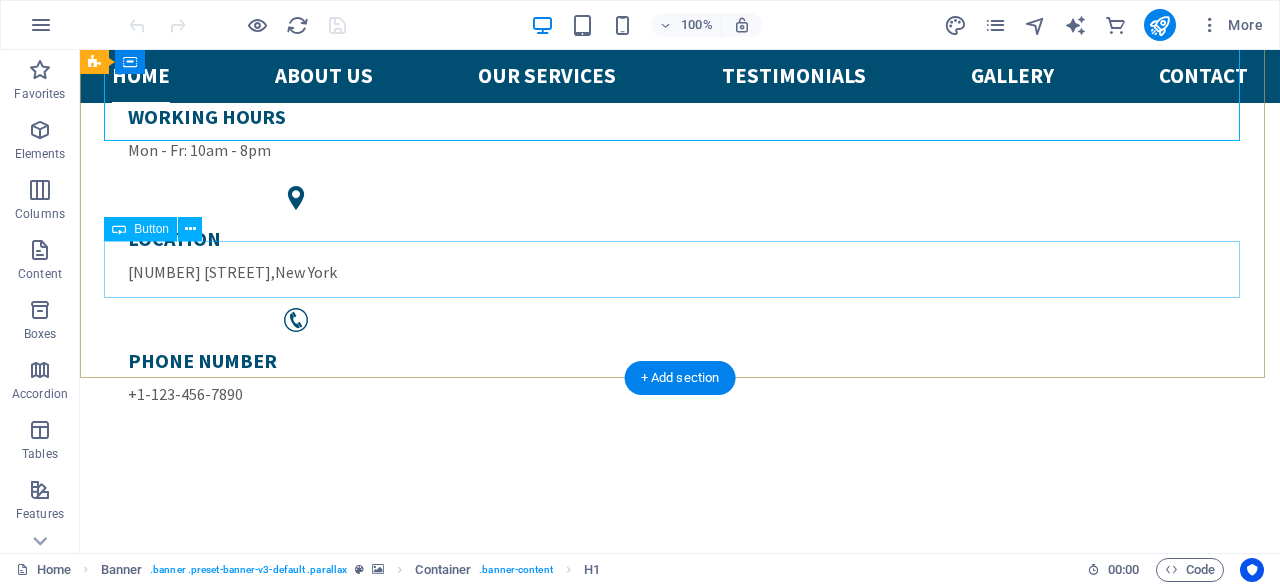 scroll, scrollTop: 166, scrollLeft: 0, axis: vertical 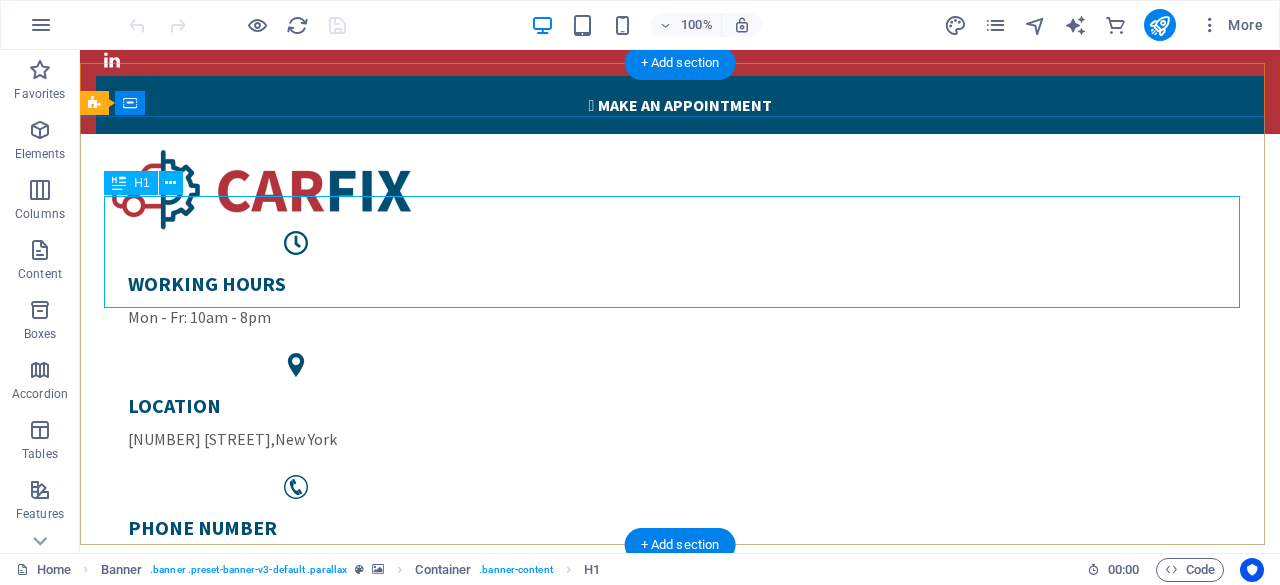 click on "Welcome to CarFix" at bounding box center (680, 1249) 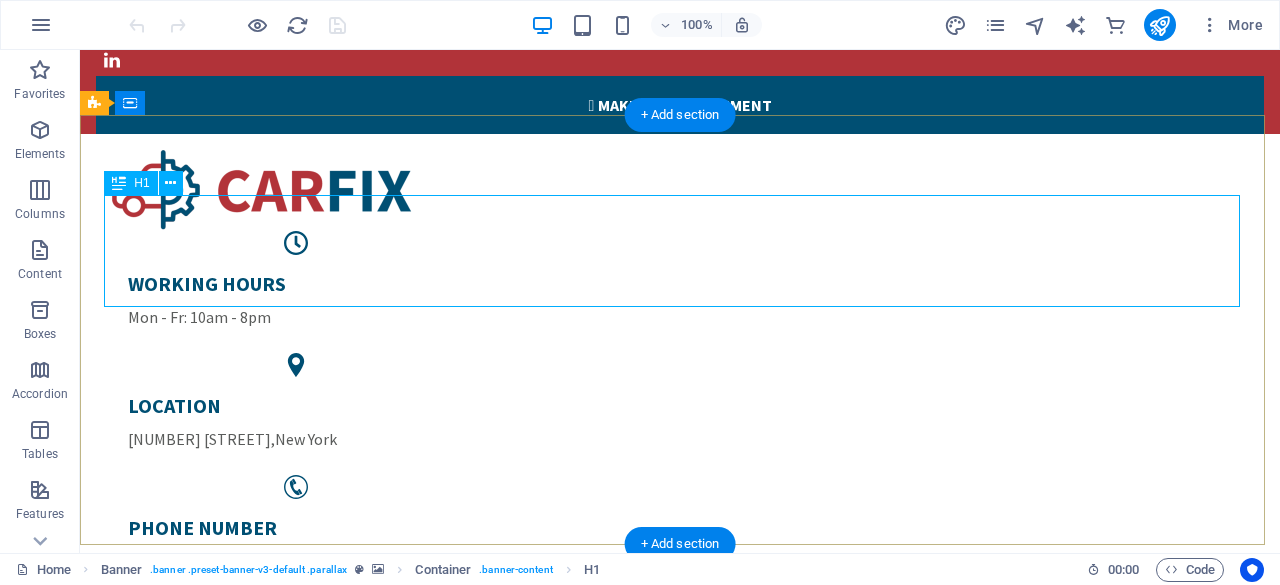 click on "Welcome to CarFix" at bounding box center [680, 1249] 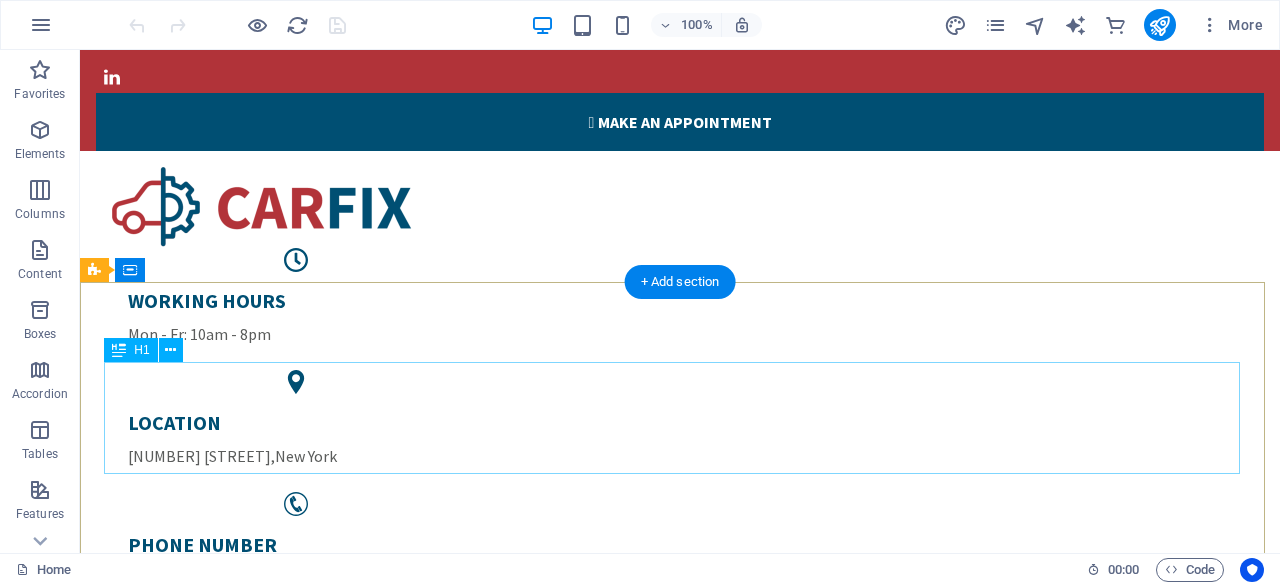 scroll, scrollTop: 166, scrollLeft: 0, axis: vertical 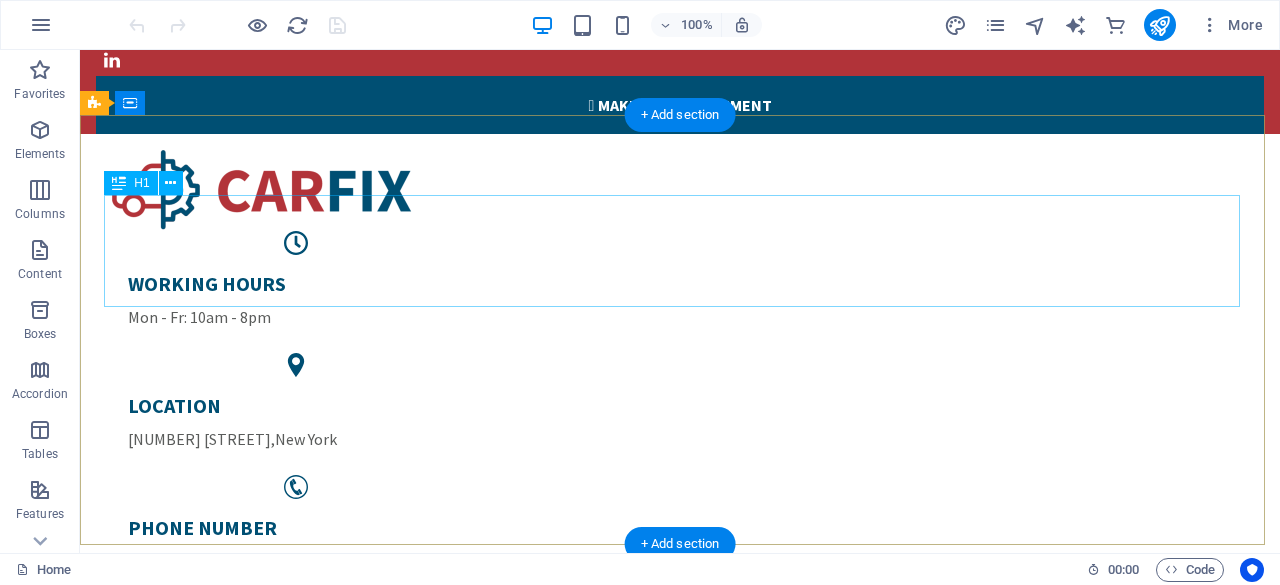 click on "Welcome to CarFix" at bounding box center [680, 1249] 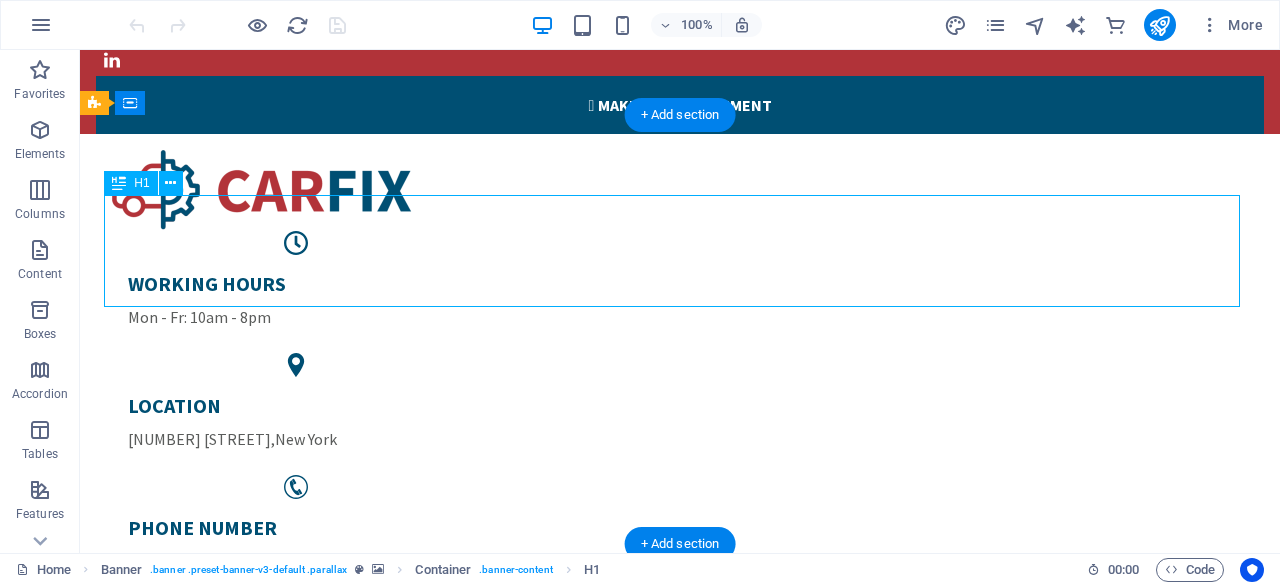 click on "Welcome to CarFix" at bounding box center (680, 1249) 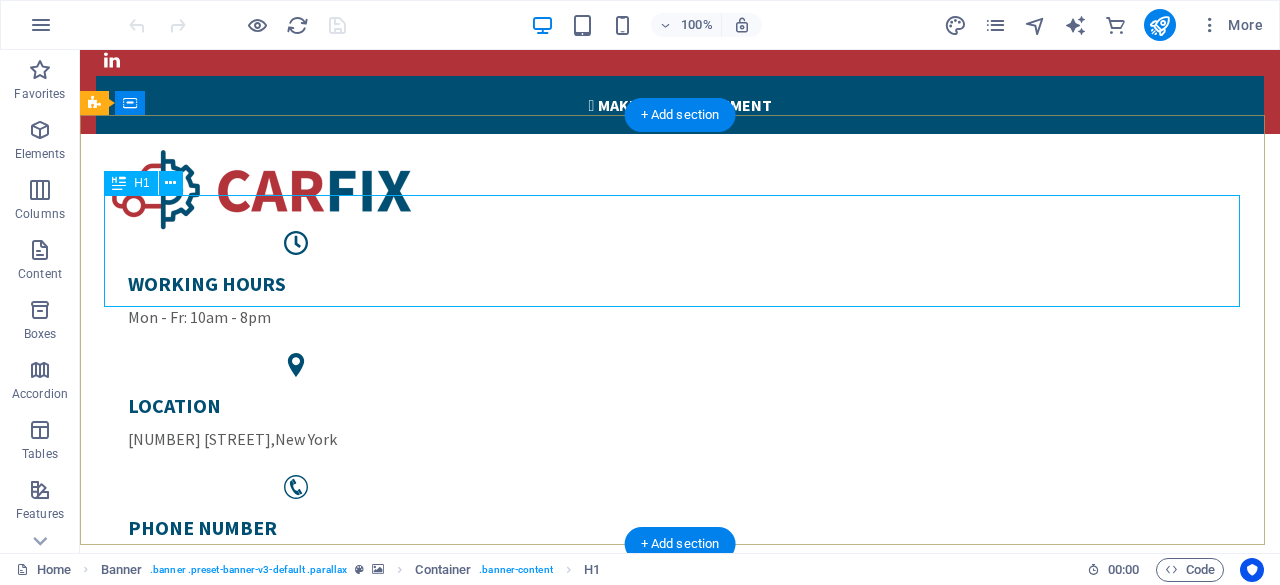 click on "Welcome to CarFix" at bounding box center [680, 1249] 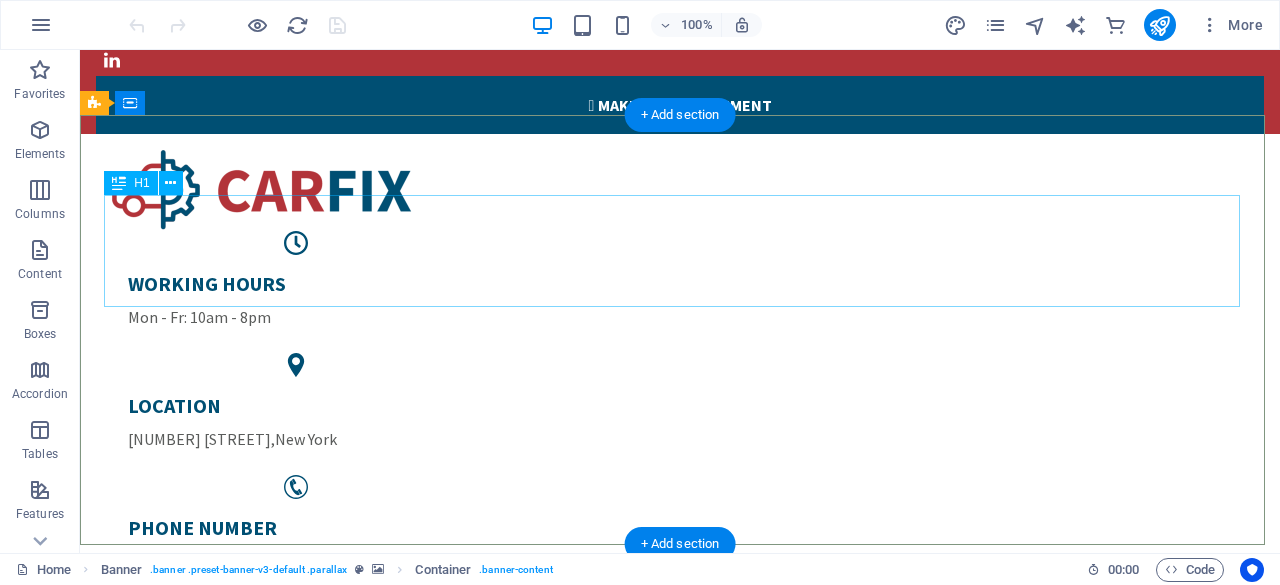 click on "Welcome to CarFix" at bounding box center [680, 1249] 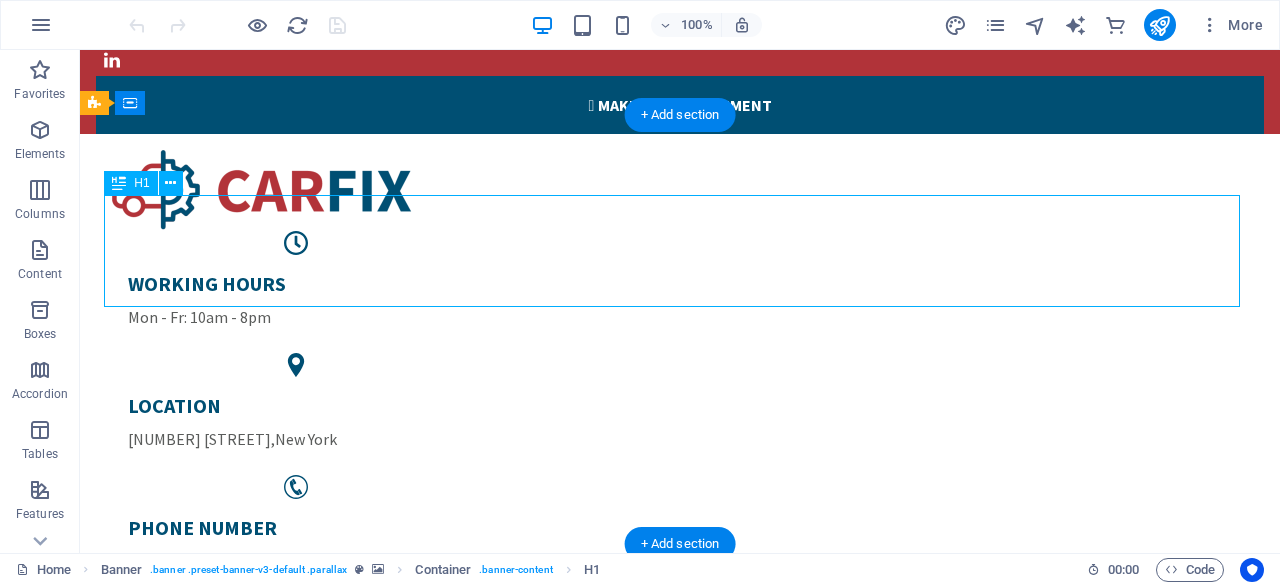 click on "Welcome to CarFix" at bounding box center [680, 1249] 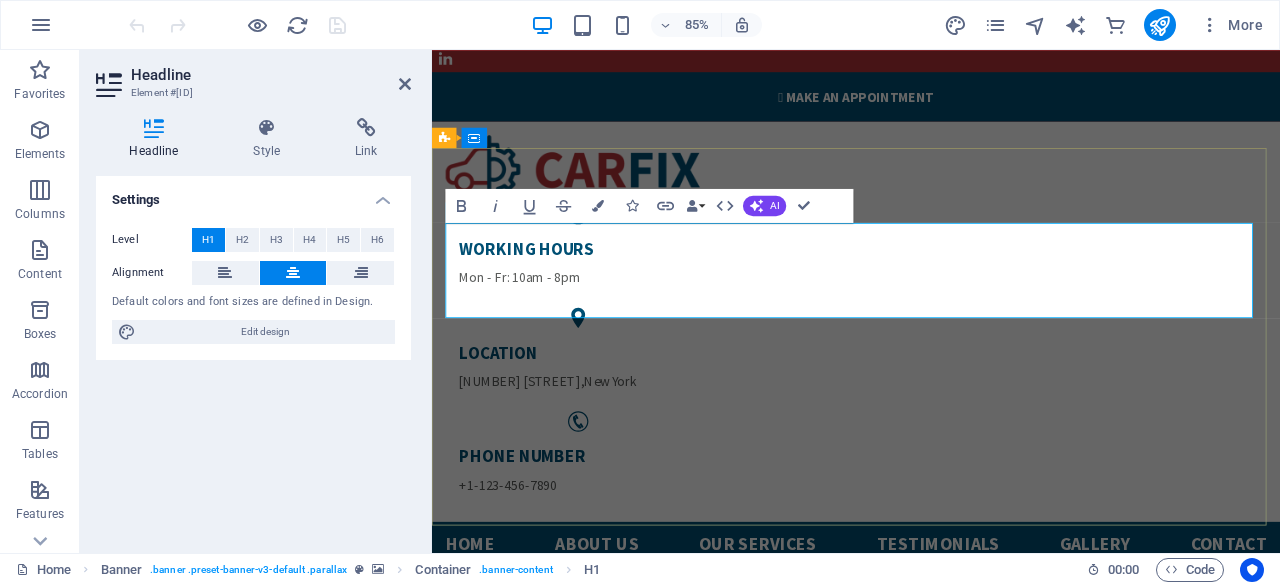 click on "Welcome to CarFix" at bounding box center [931, 1248] 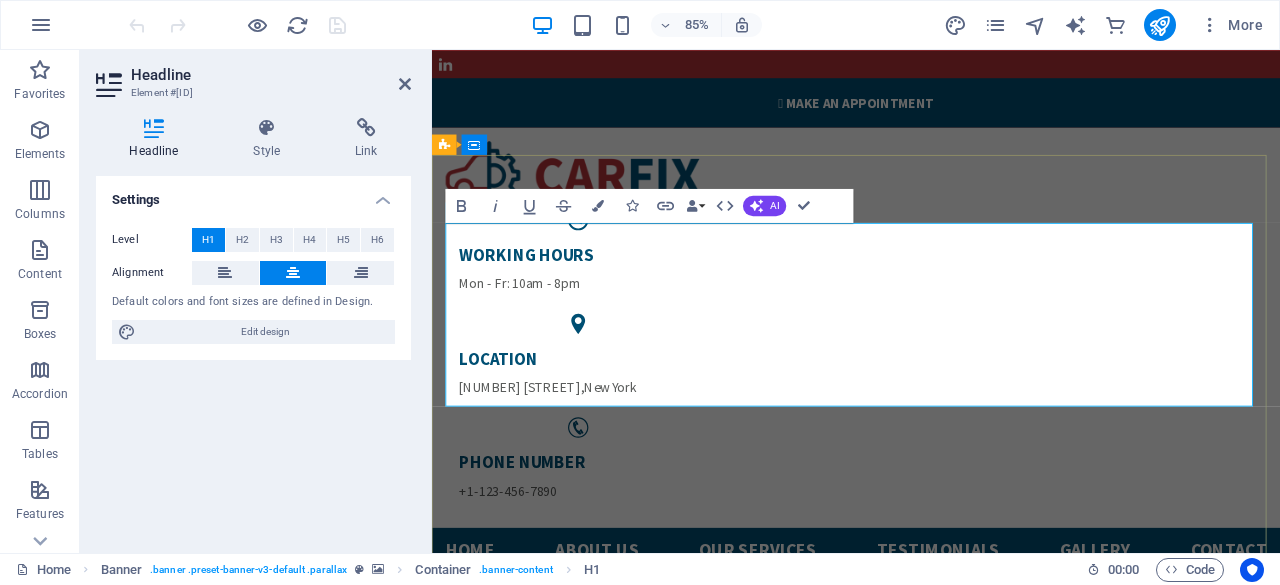 click on "Welcome to Sunni Global trade" at bounding box center (931, 1405) 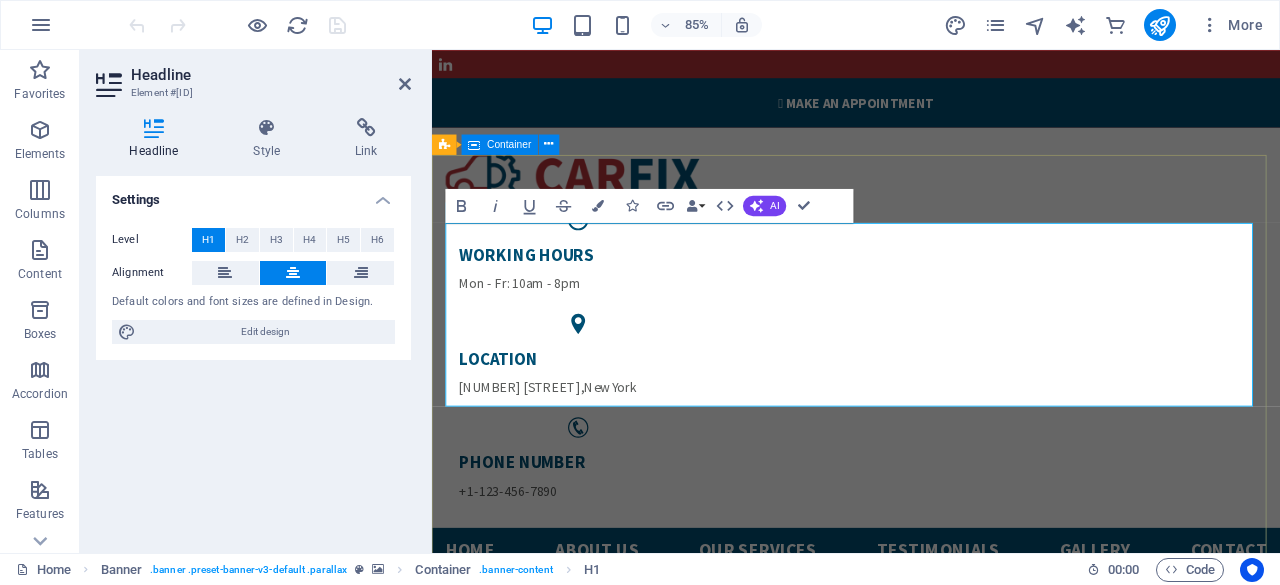 click on "Welcome to Sunni Global trade [CITY]'s fastest Workshop Learn more  " at bounding box center [931, 1489] 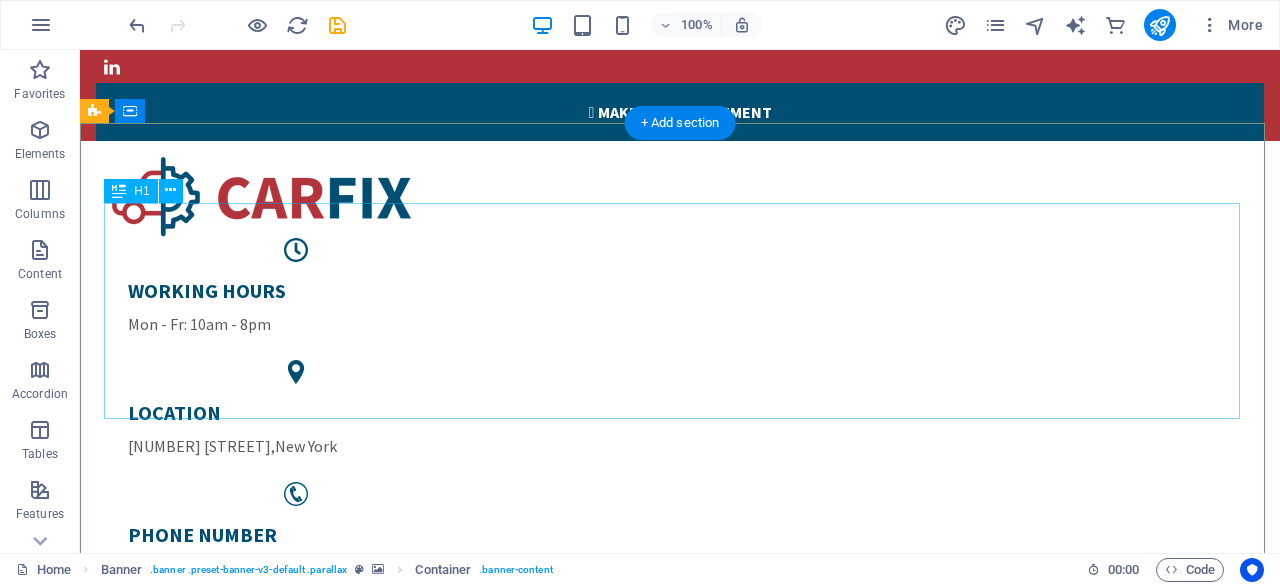 click on "Welcome to Sunni Global trade" at bounding box center [680, 1370] 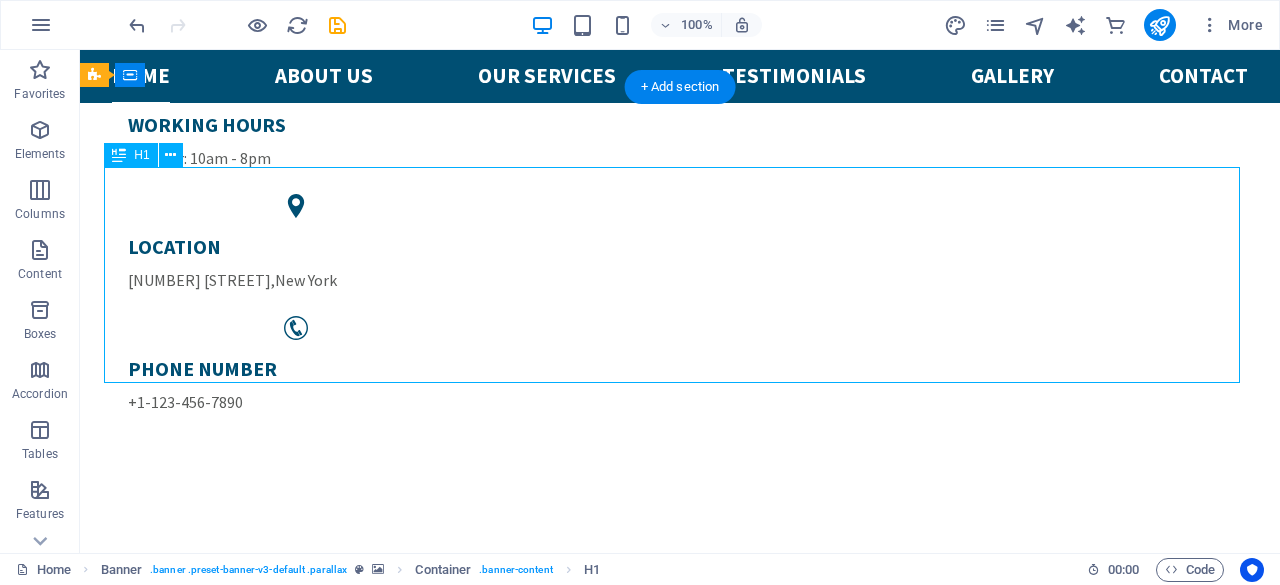 scroll, scrollTop: 326, scrollLeft: 0, axis: vertical 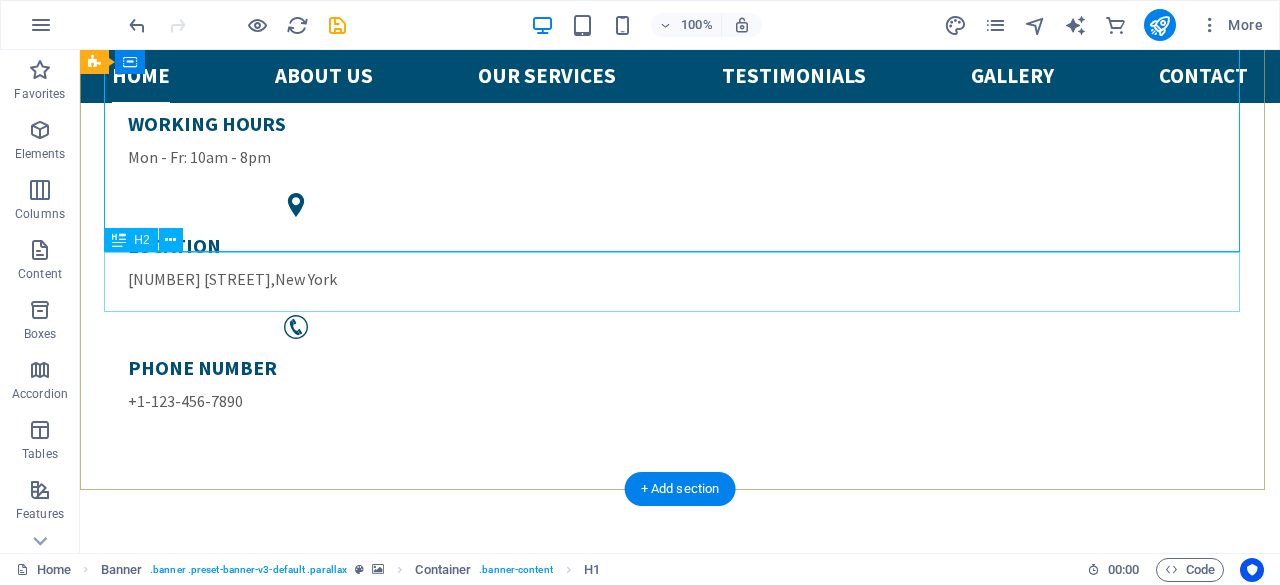 click on "Manhattens fastest Workshop" at bounding box center (680, 1341) 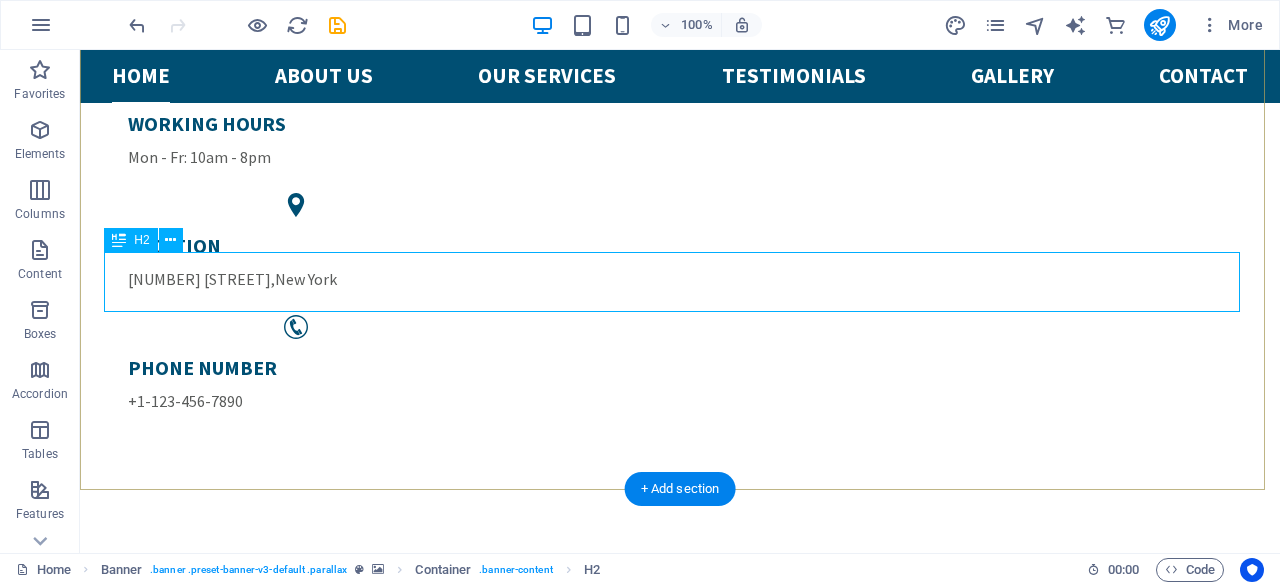 click on "Manhattens fastest Workshop" at bounding box center (680, 1341) 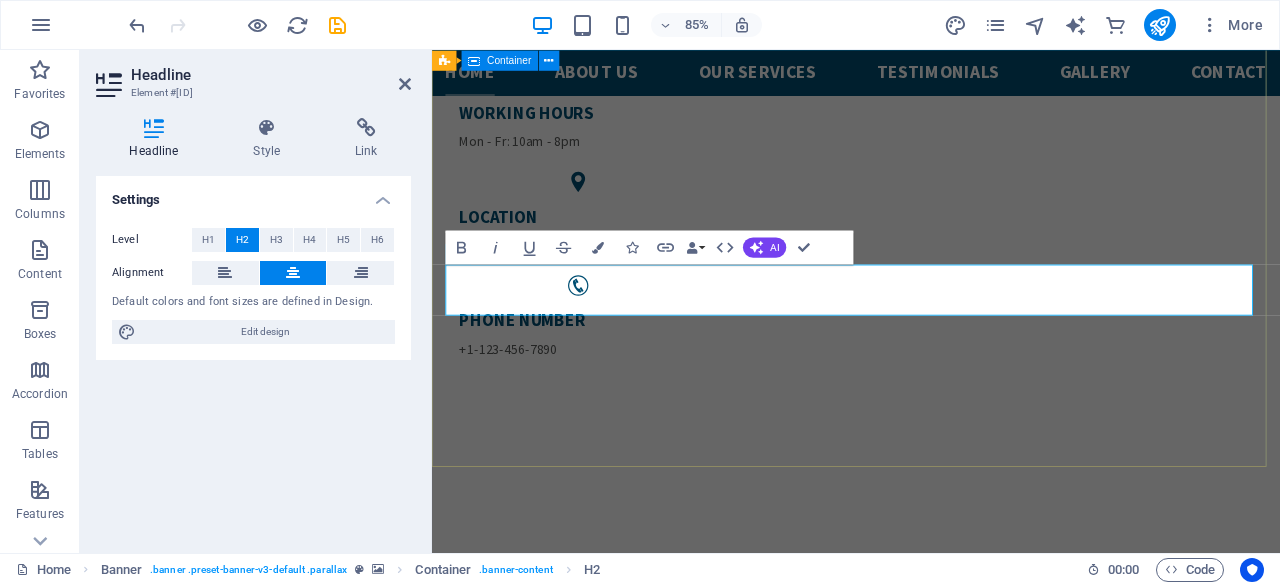 click on "Welcome to Sunni Global trade Pure • Trusted • Global Pure • Trusted • Global Learn more  " at bounding box center (931, 1354) 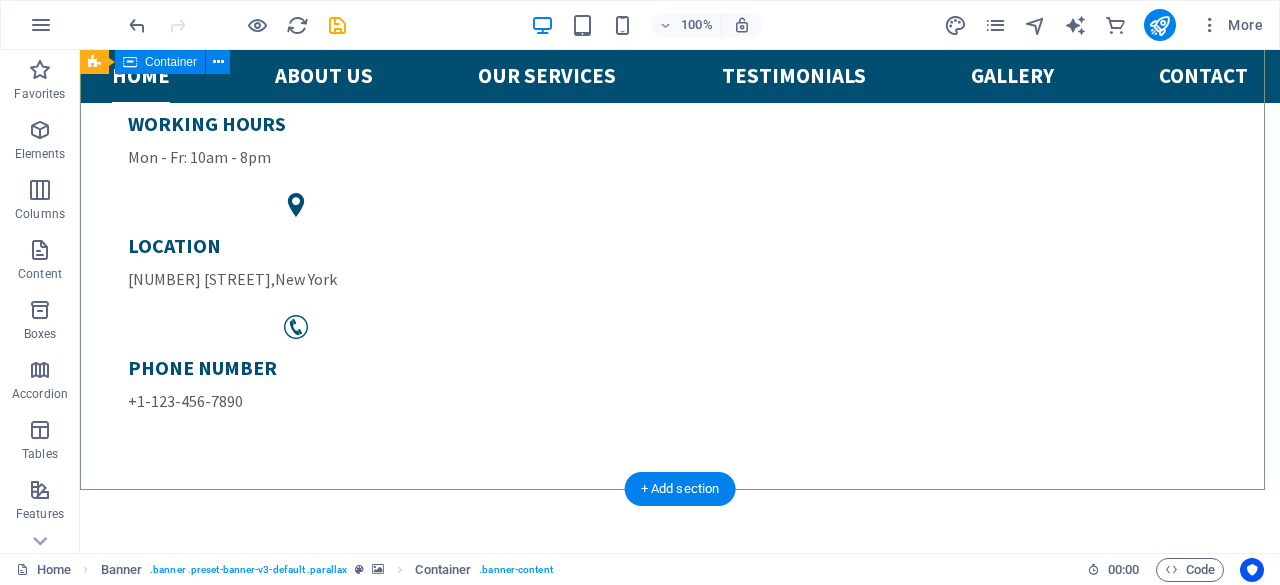 scroll, scrollTop: 159, scrollLeft: 0, axis: vertical 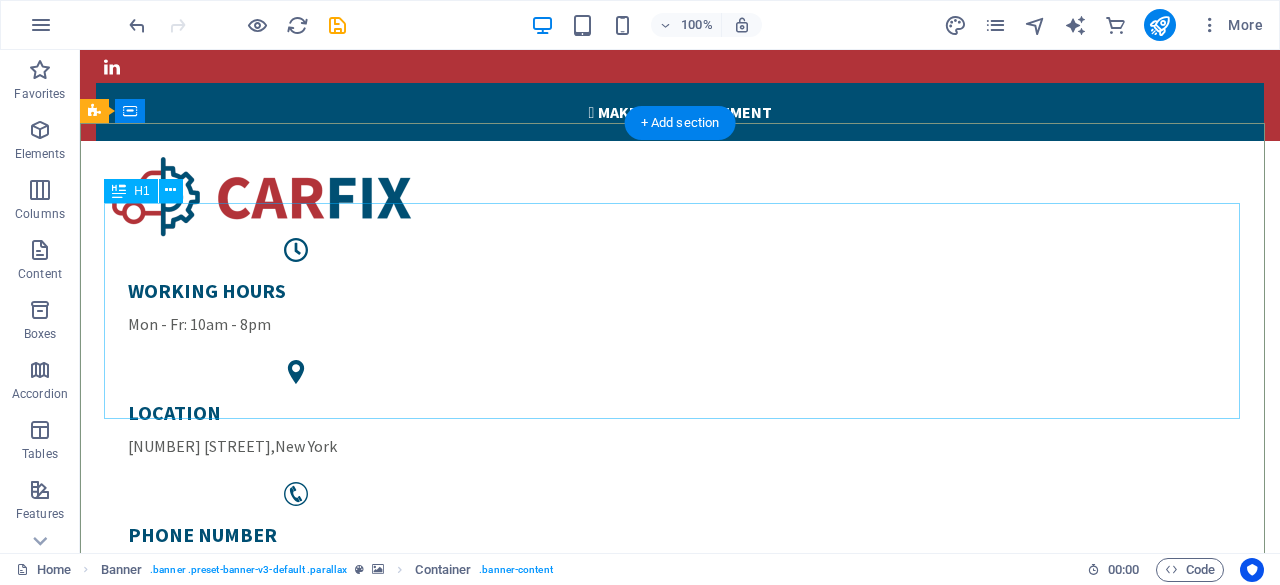 click on "Welcome to Sunni Global trade" at bounding box center [680, 1402] 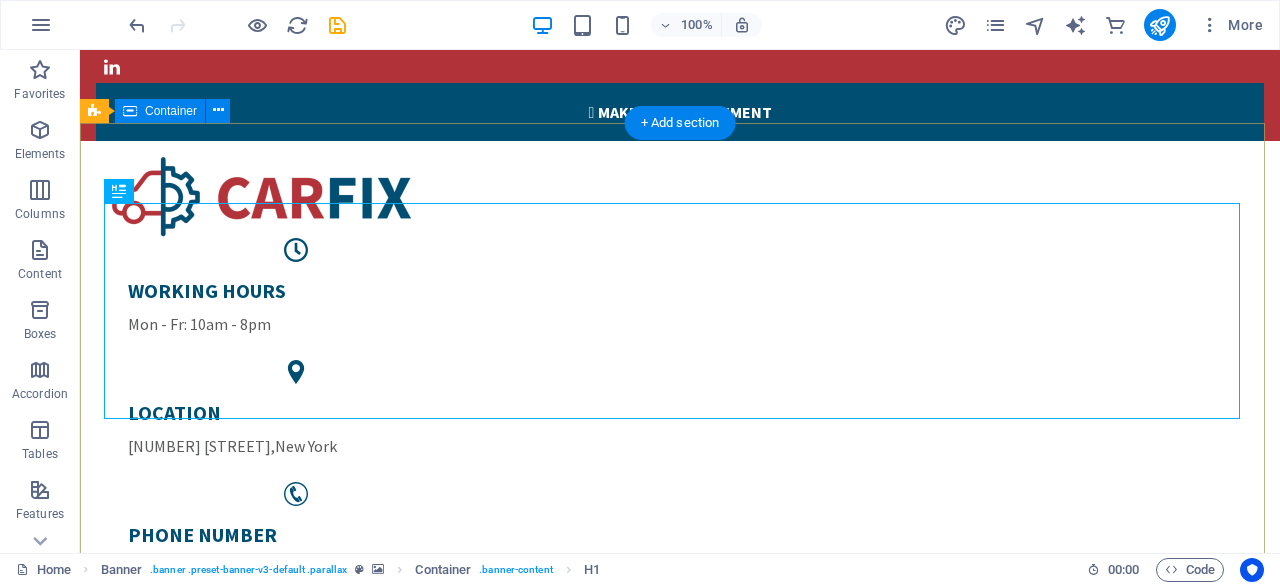 click on "Welcome to Sunni Global trade Pure • Trusted • Global Learn more  " at bounding box center [680, 1485] 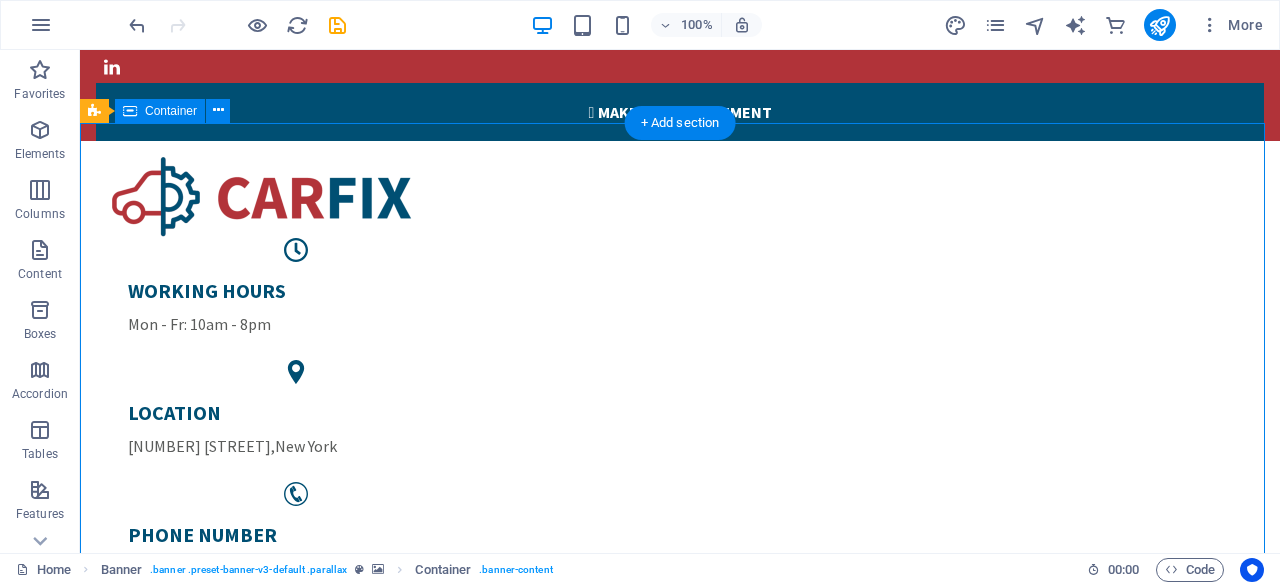 click on "Welcome to Sunni Global trade Pure • Trusted • Global Learn more  " at bounding box center [680, 1485] 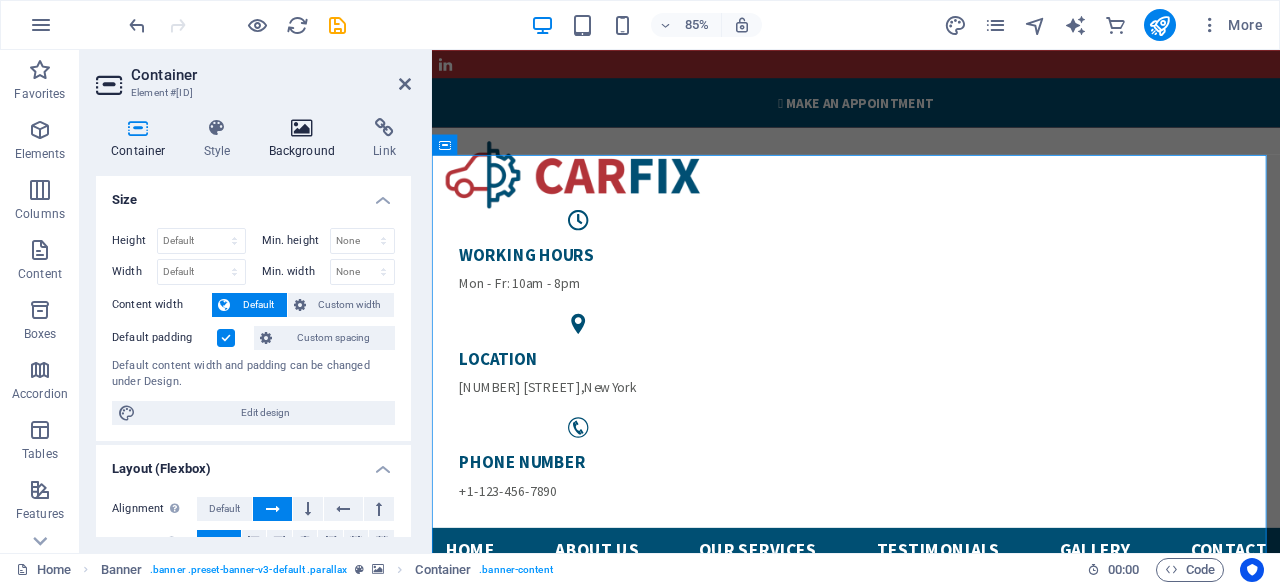 click at bounding box center [302, 128] 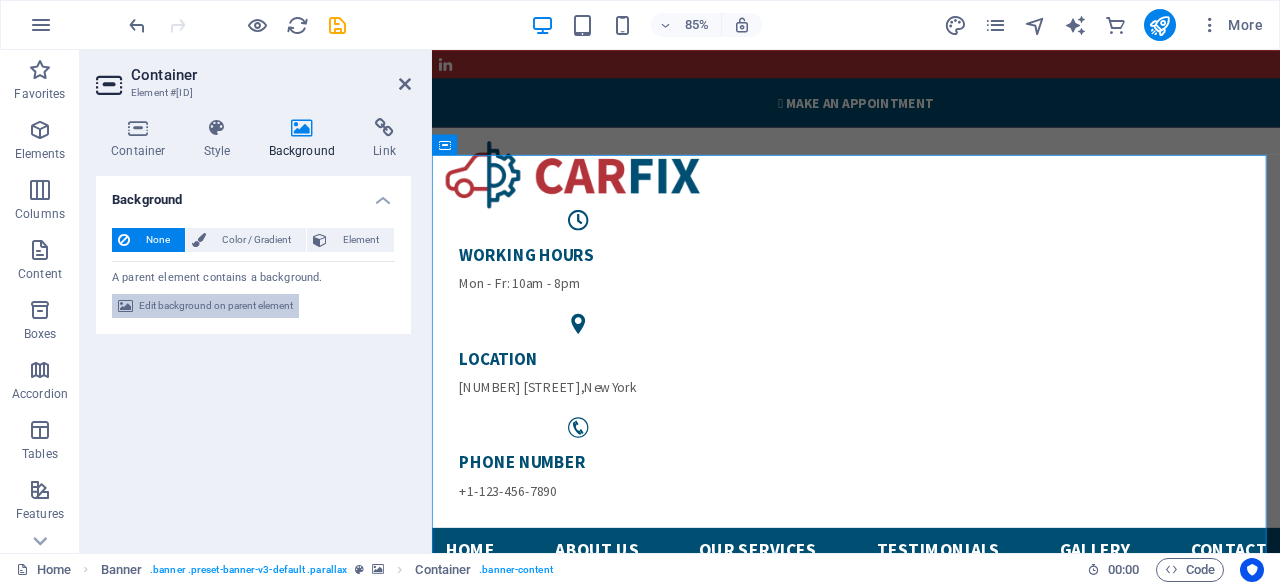 click on "Edit background on parent element" at bounding box center [216, 306] 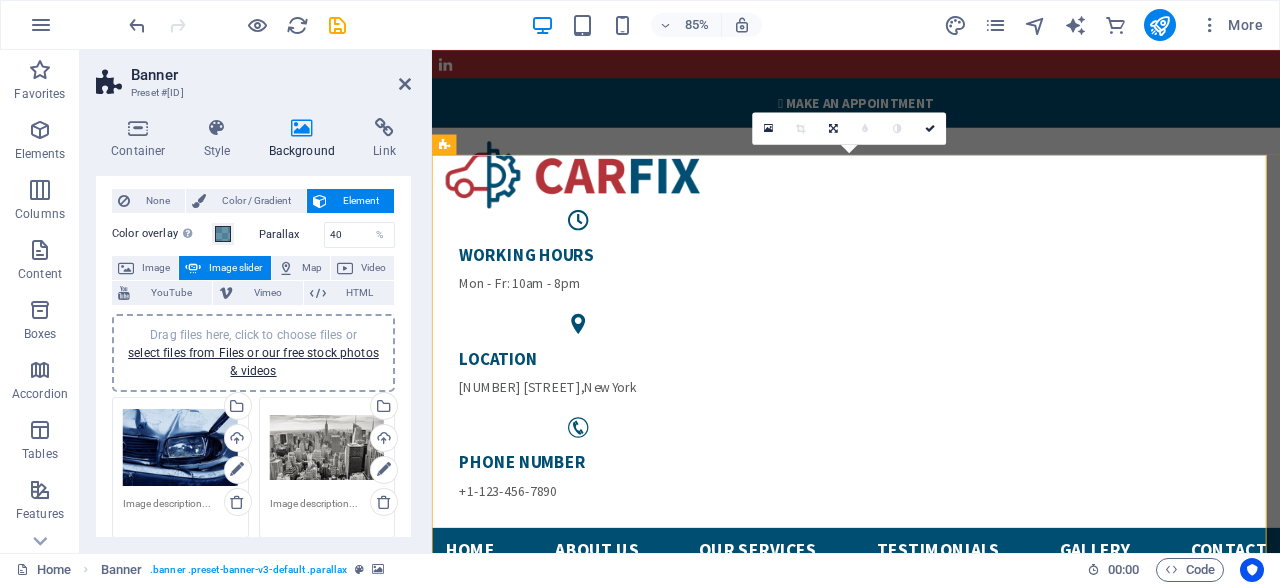 scroll, scrollTop: 0, scrollLeft: 0, axis: both 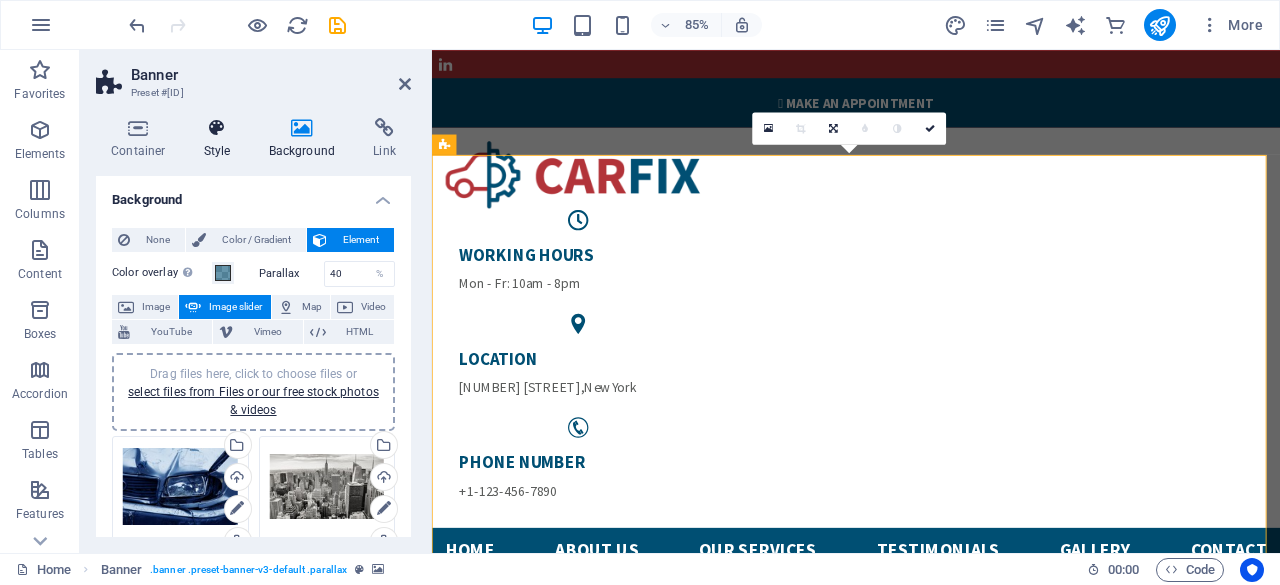 click on "Style" at bounding box center (221, 139) 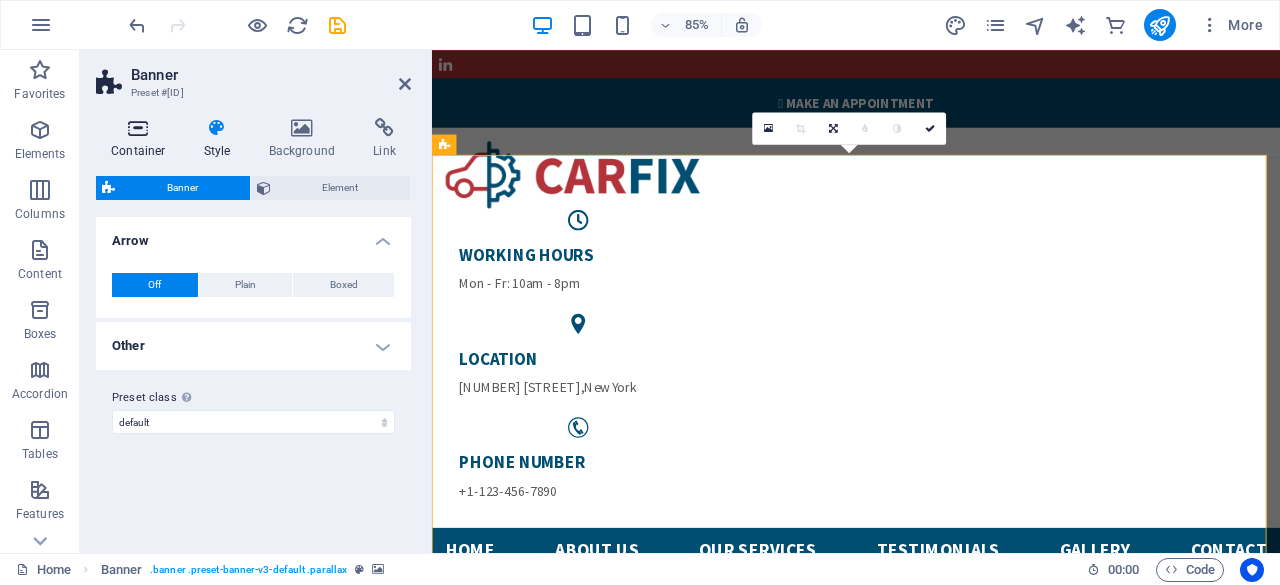 click on "Container" at bounding box center (142, 139) 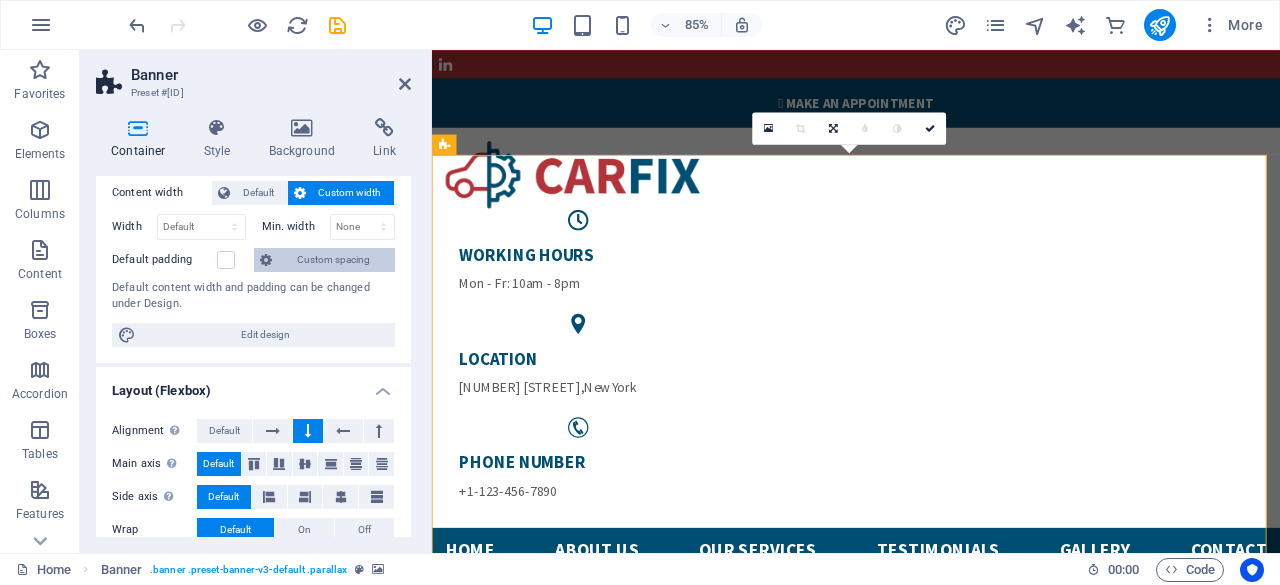 scroll, scrollTop: 0, scrollLeft: 0, axis: both 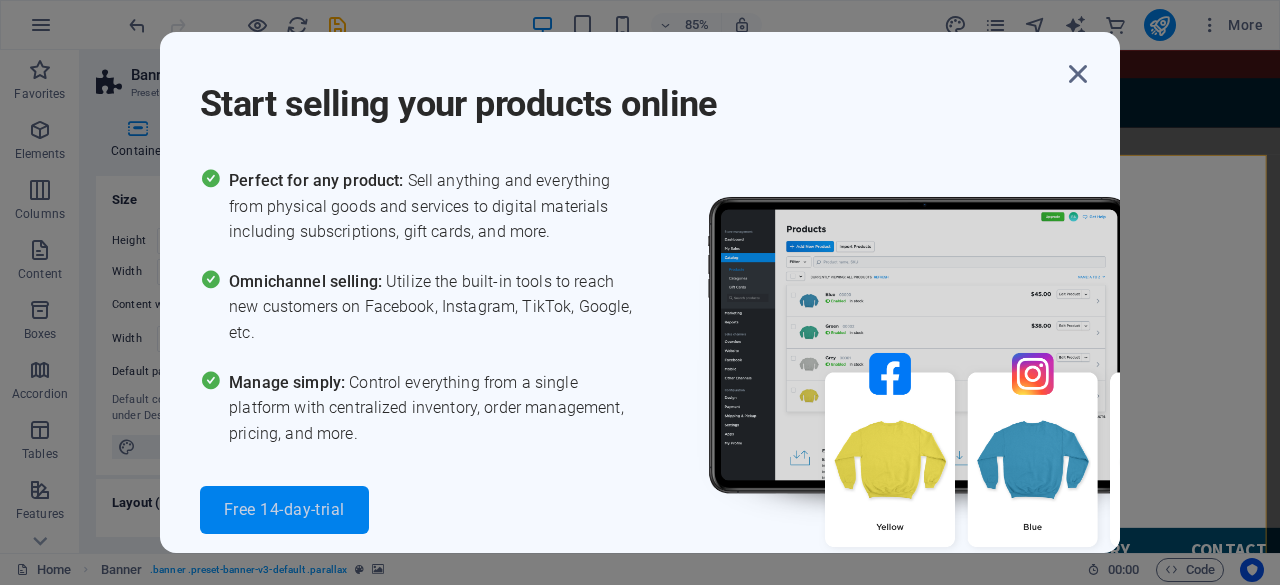 click on "Free 14-day-trial" at bounding box center (284, 510) 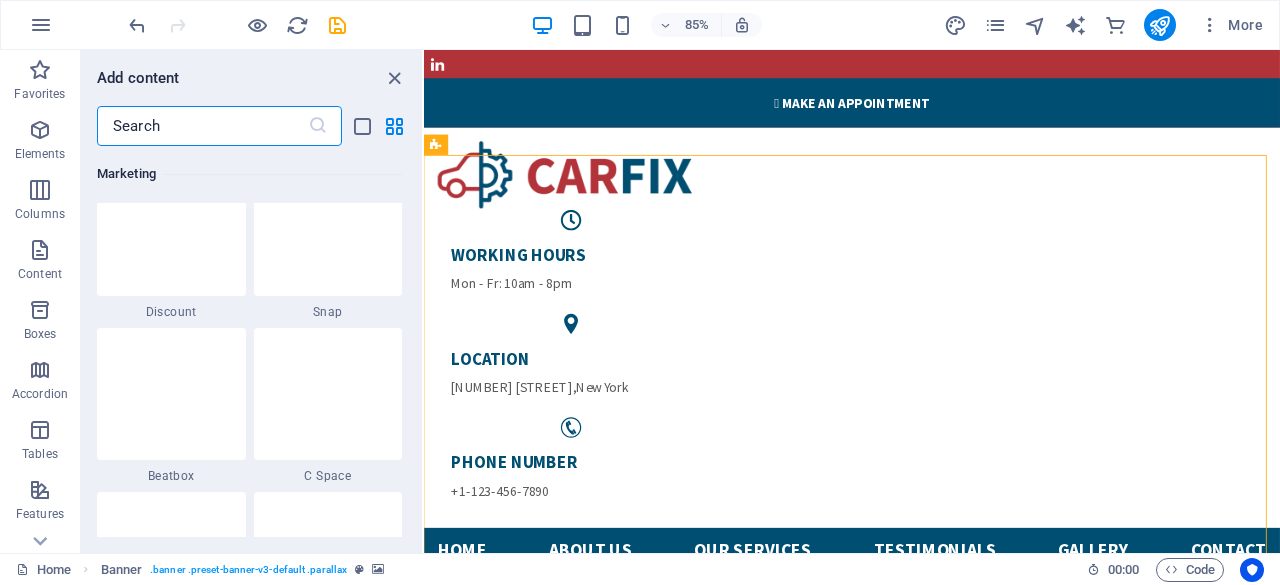 scroll, scrollTop: 17807, scrollLeft: 0, axis: vertical 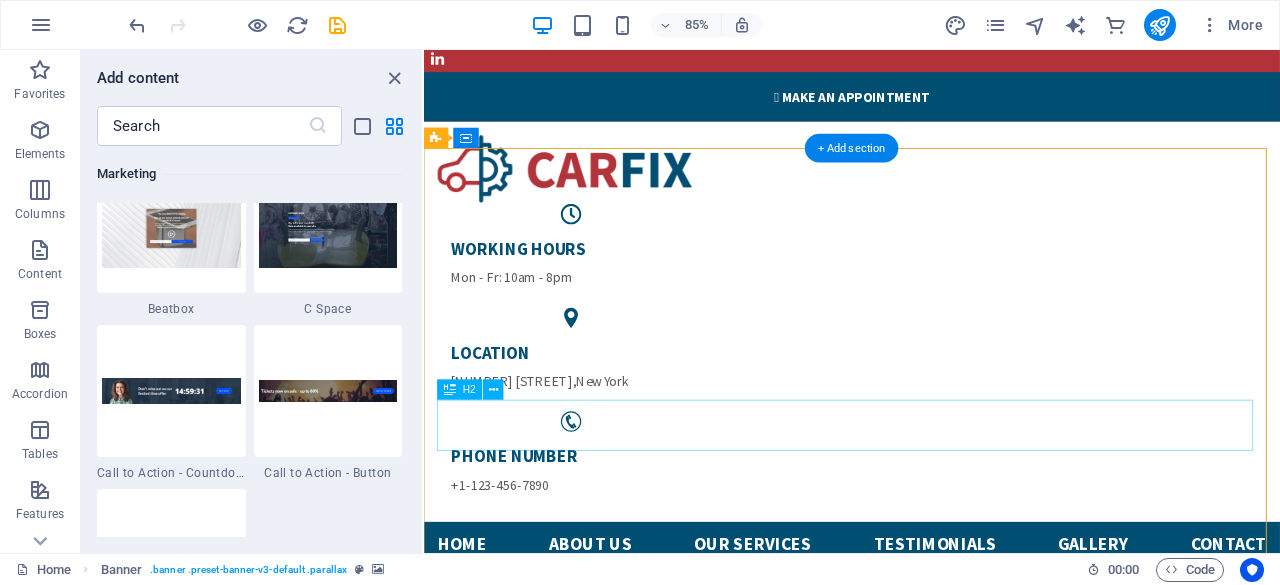 click on "Pure • Trusted • Global" at bounding box center [927, 1537] 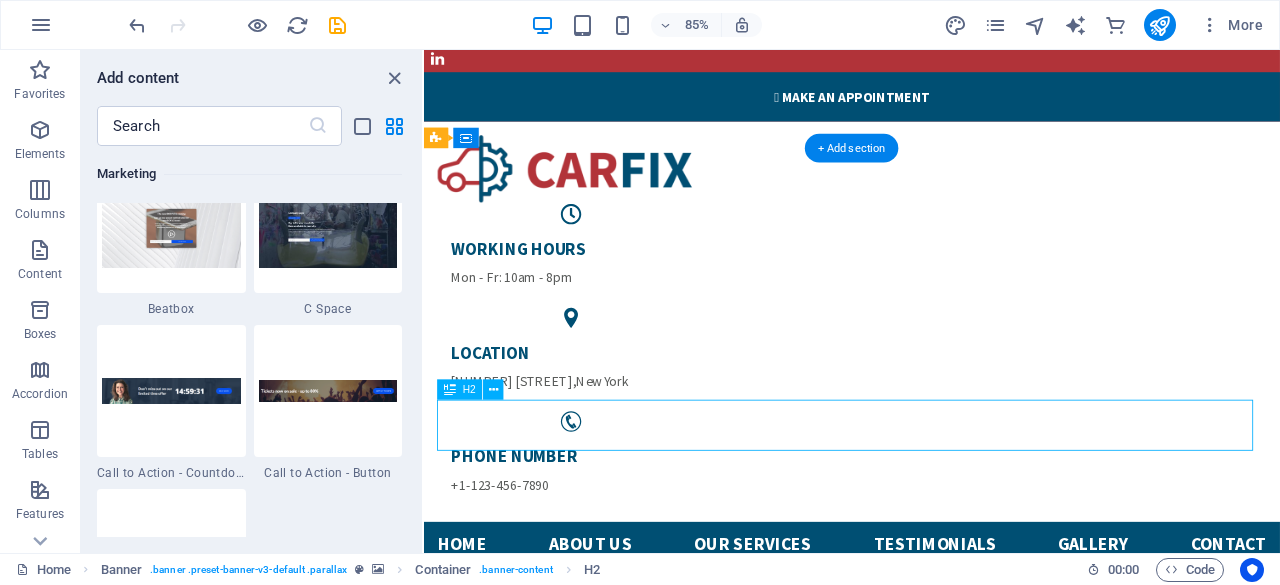 click on "Pure • Trusted • Global" at bounding box center (927, 1537) 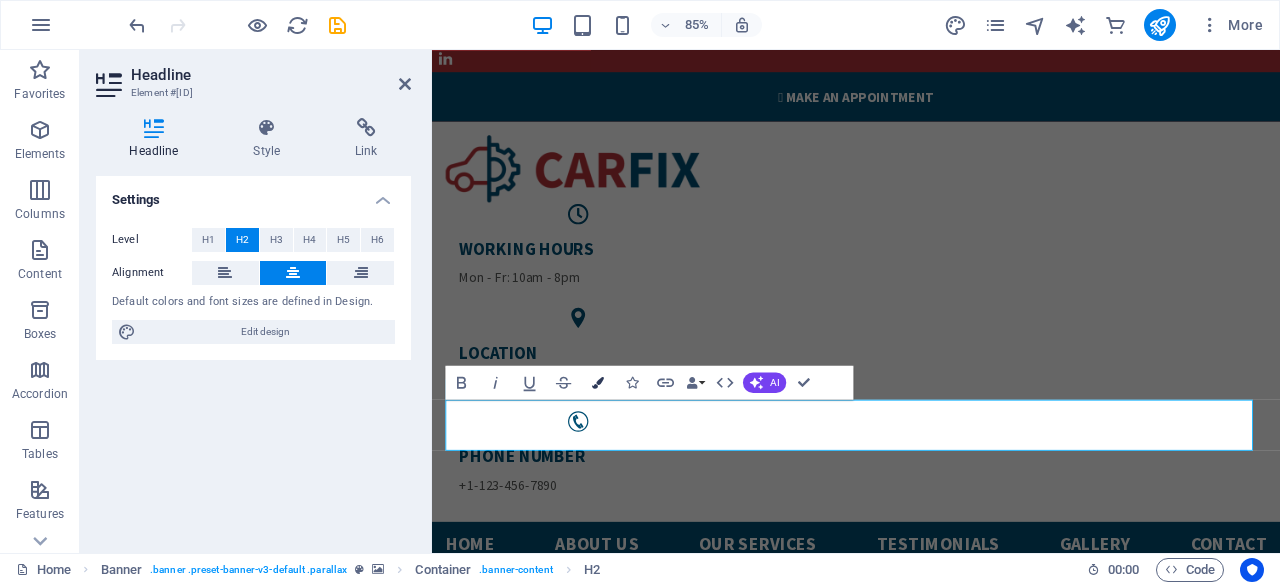click at bounding box center [598, 383] 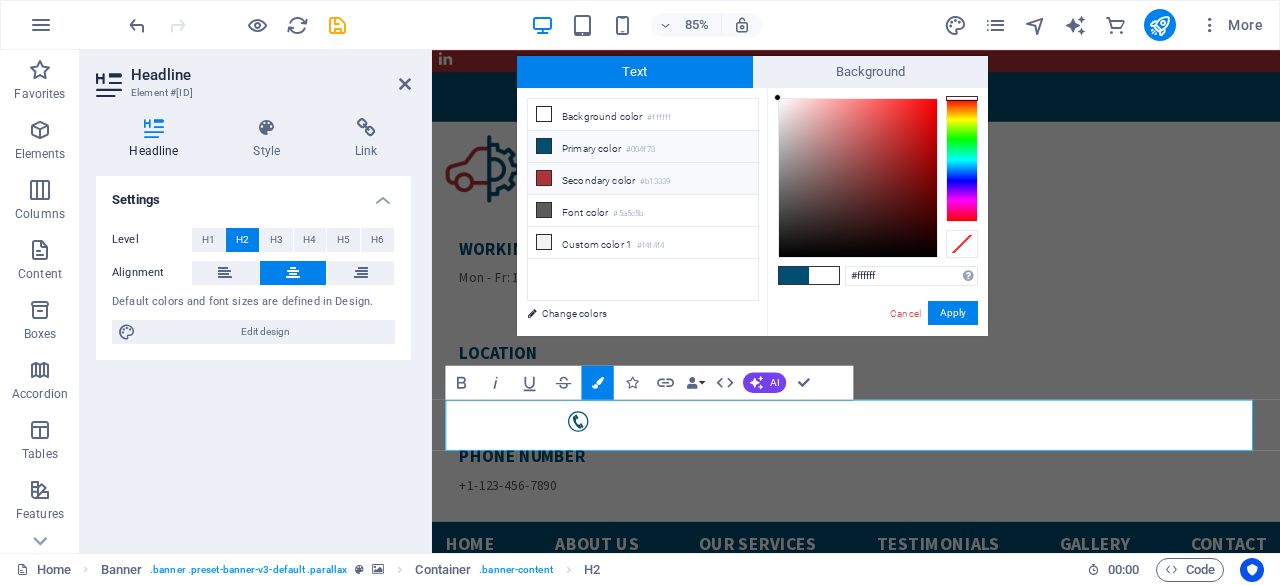 click on "Secondary color
#b13339" at bounding box center [643, 179] 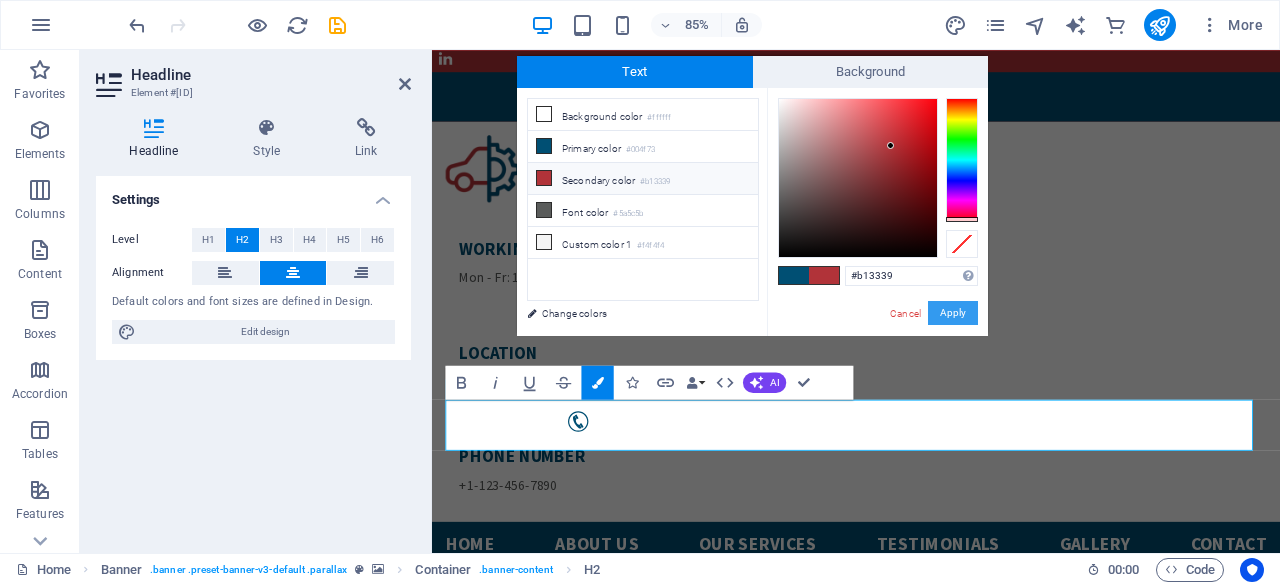 click on "Apply" at bounding box center [953, 313] 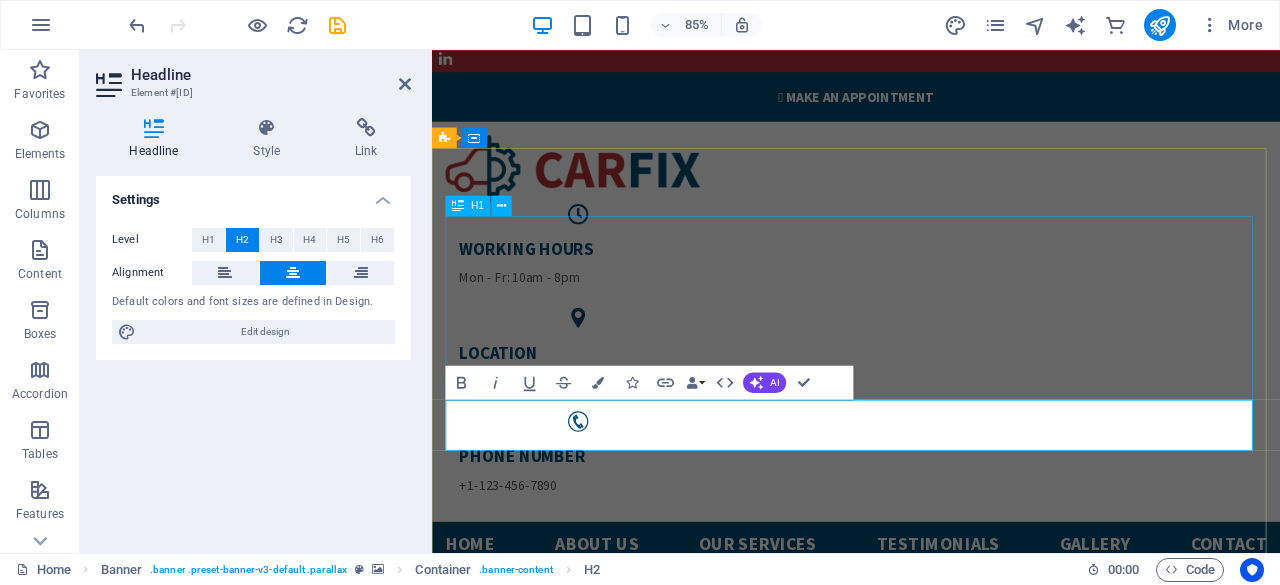 click on "Welcome to Sunni Global trade" at bounding box center (931, 1399) 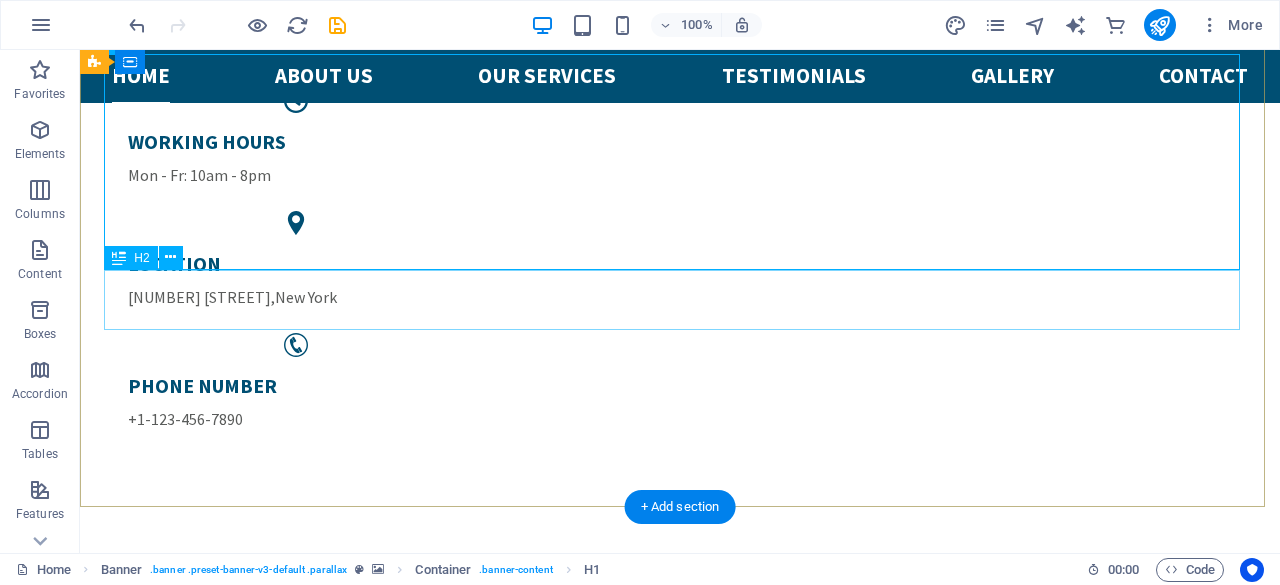 scroll, scrollTop: 142, scrollLeft: 0, axis: vertical 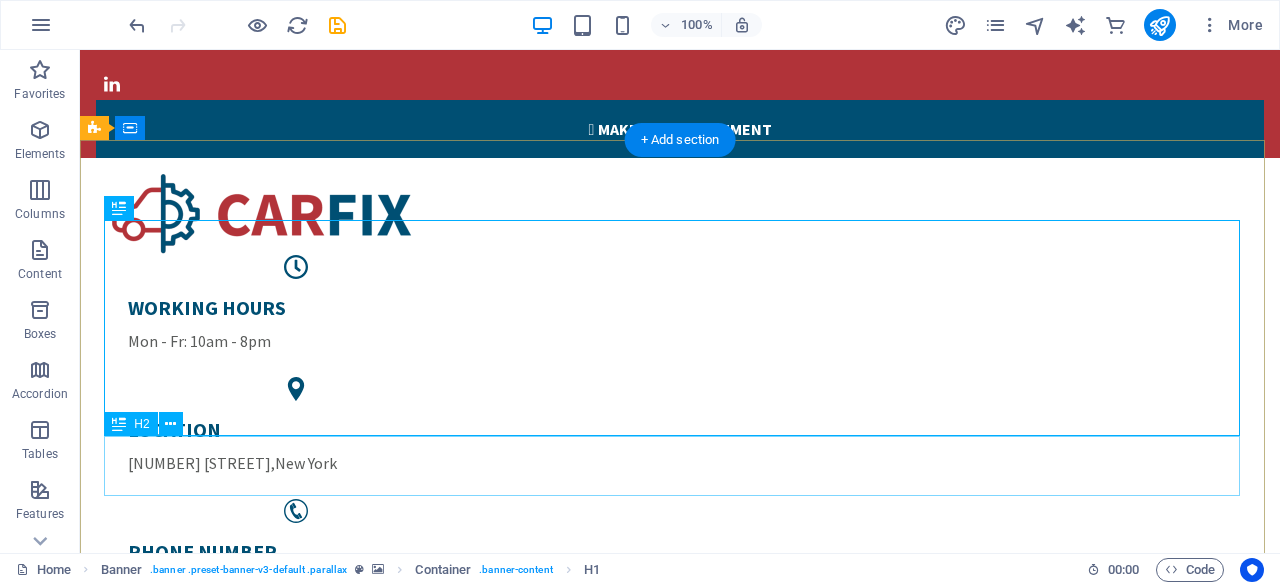 click on "Pure • Trusted • Global" at bounding box center [680, 1525] 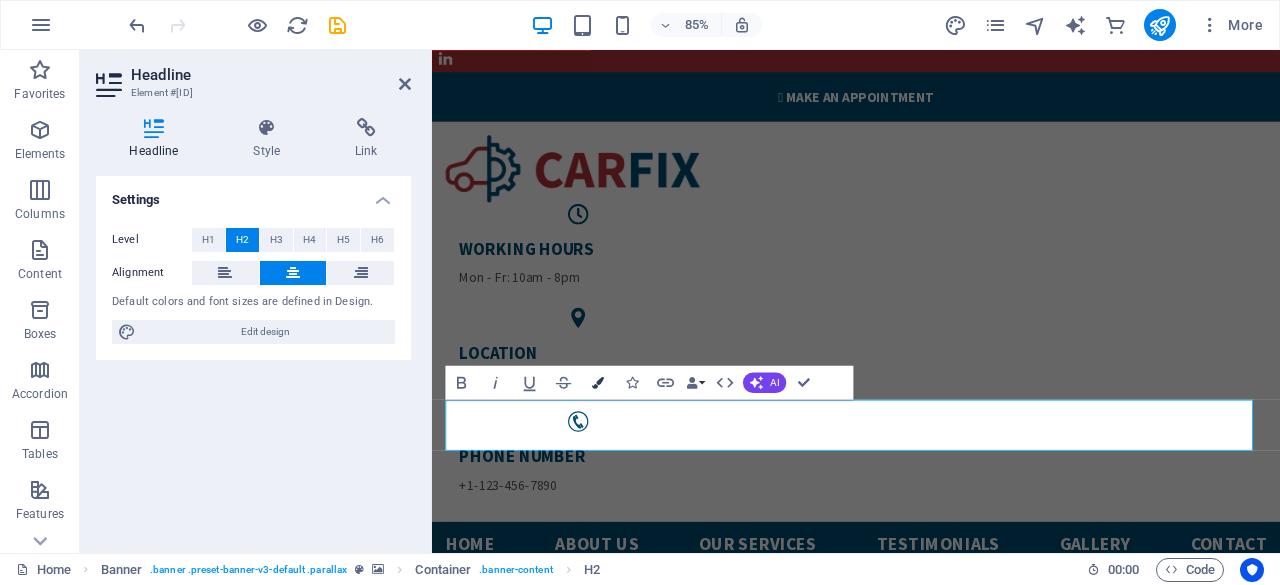 click at bounding box center [598, 383] 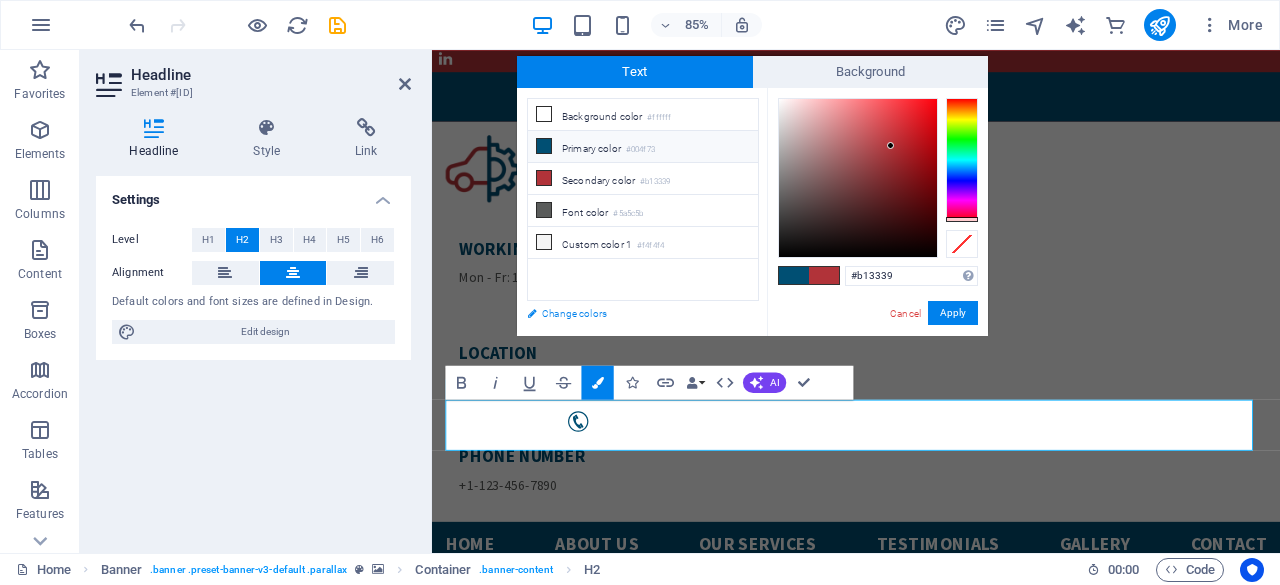 click on "Change colors" at bounding box center [633, 313] 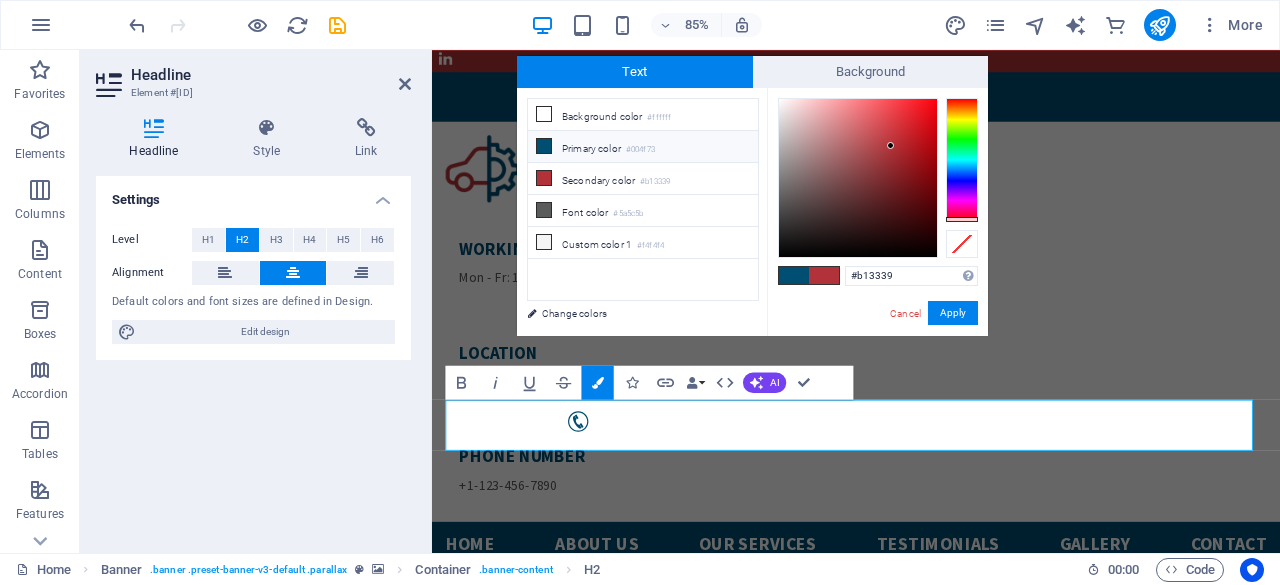 select on "px" 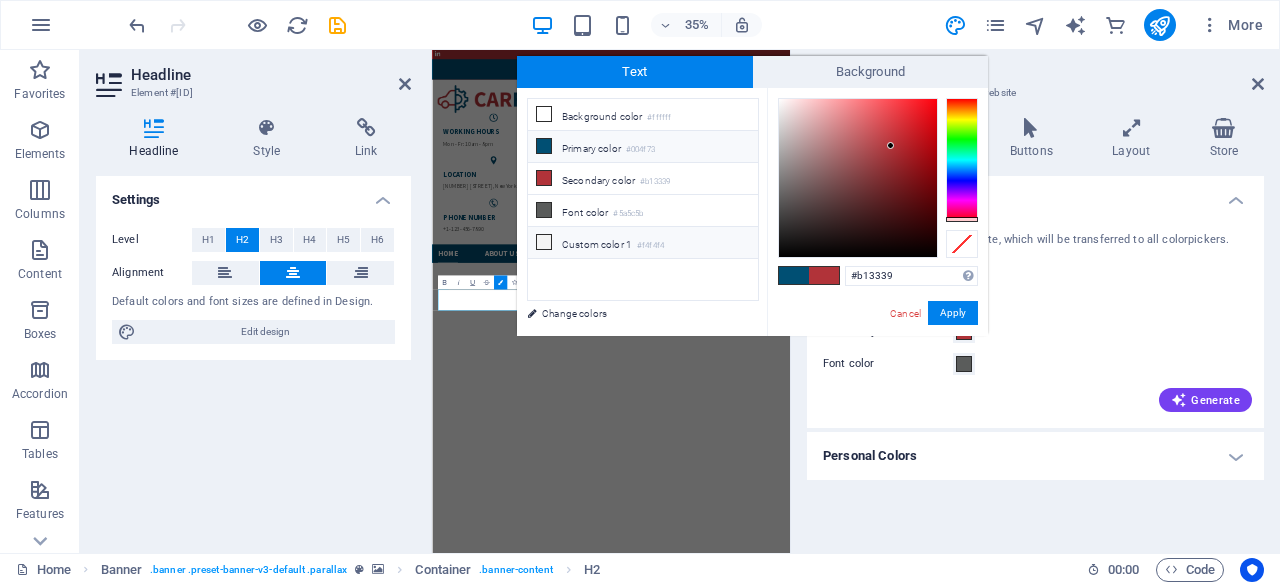 click on "Custom color 1
#f4f4f4" at bounding box center [643, 243] 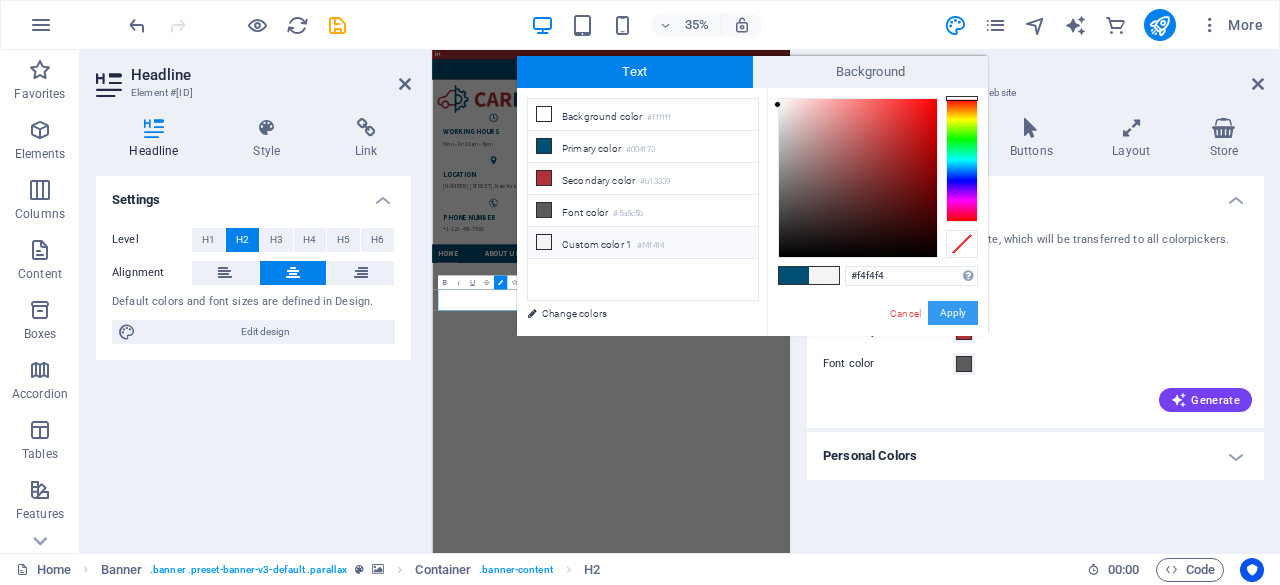 click on "Apply" at bounding box center [953, 313] 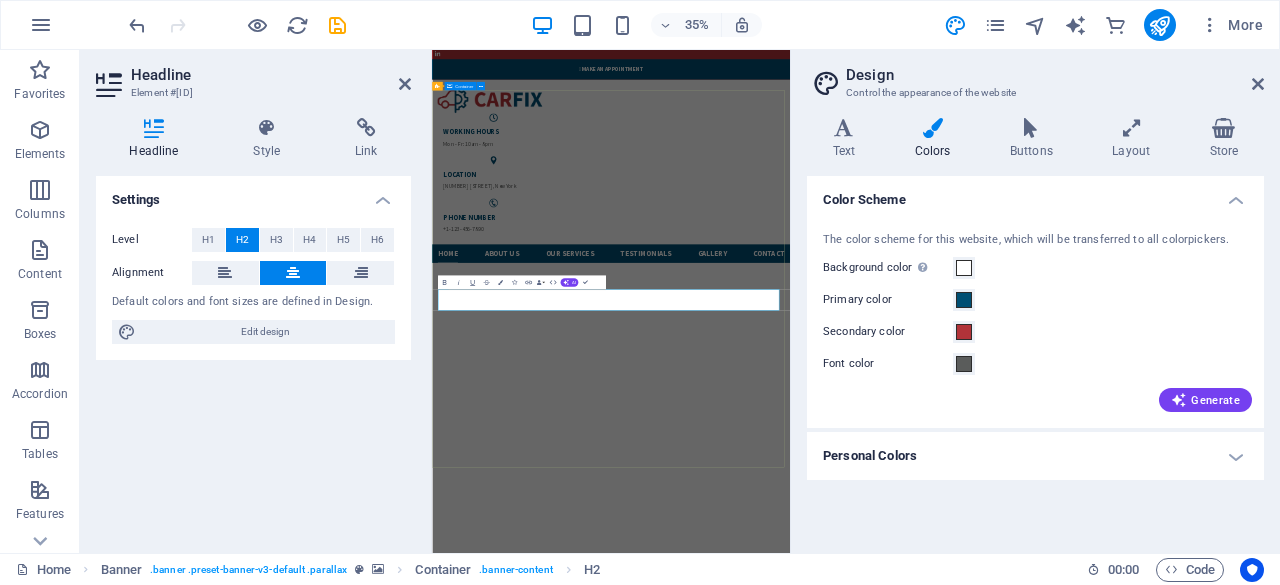 click on "Welcome to Sunni Global trade ​ Pure • Trusted • Global ​ Learn more  " at bounding box center [943, 2148] 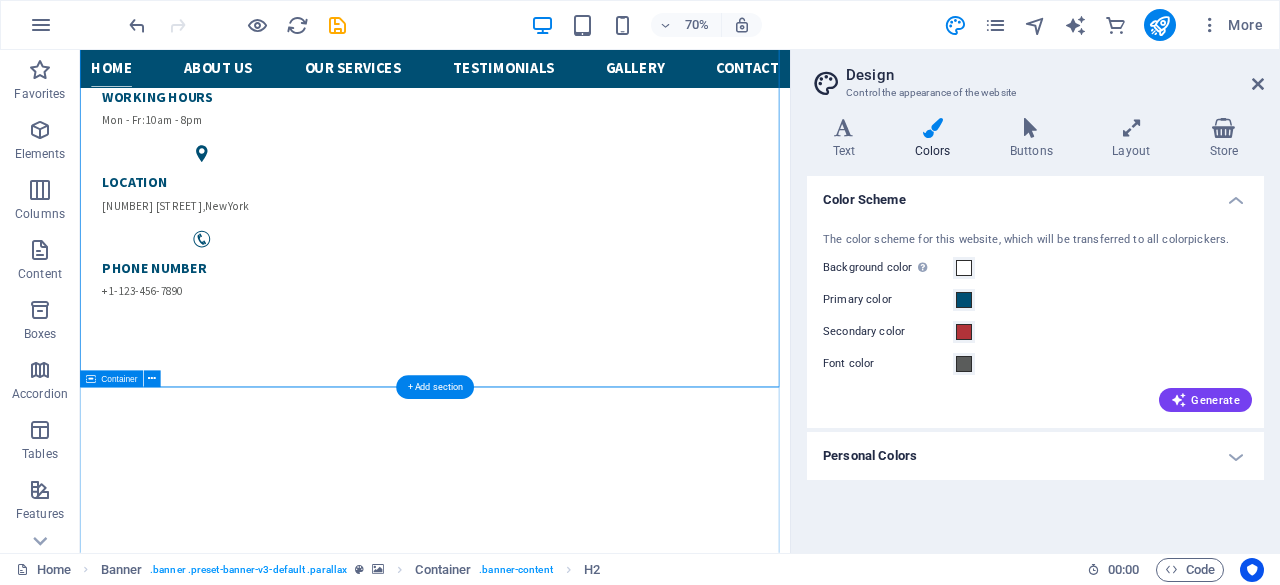 scroll, scrollTop: 166, scrollLeft: 0, axis: vertical 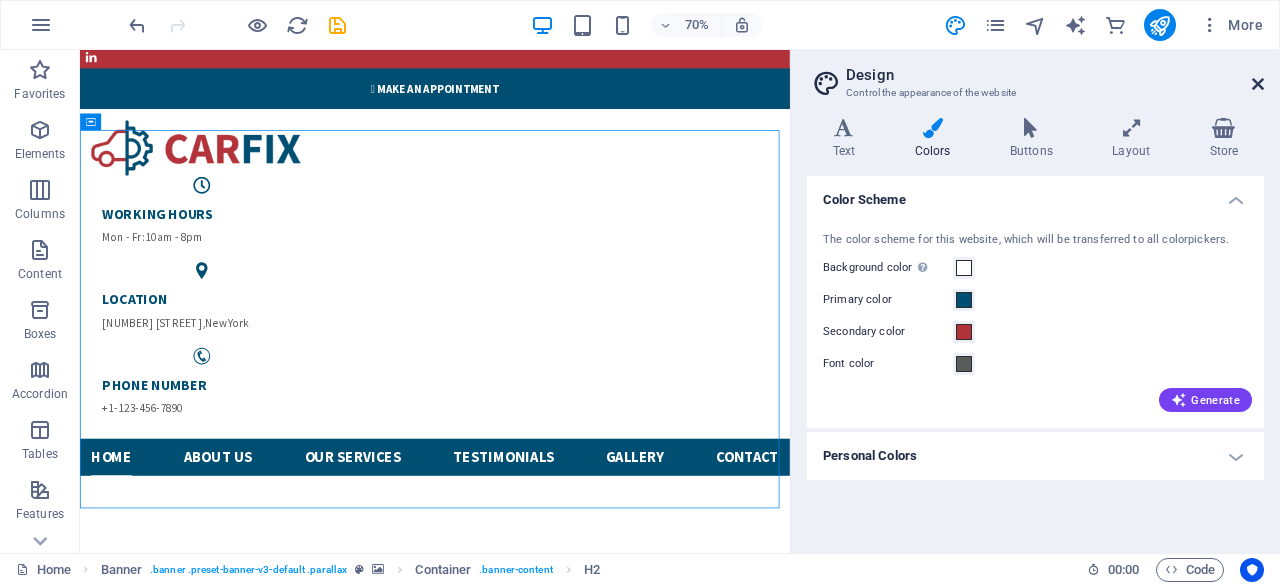 click at bounding box center (1258, 84) 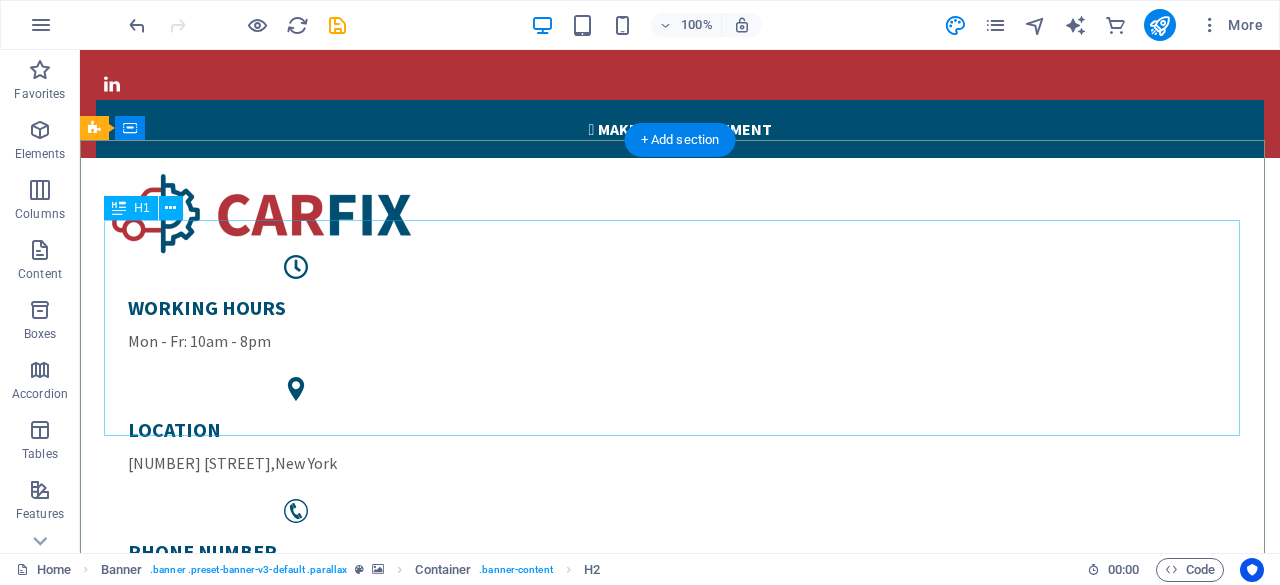 scroll, scrollTop: 0, scrollLeft: 0, axis: both 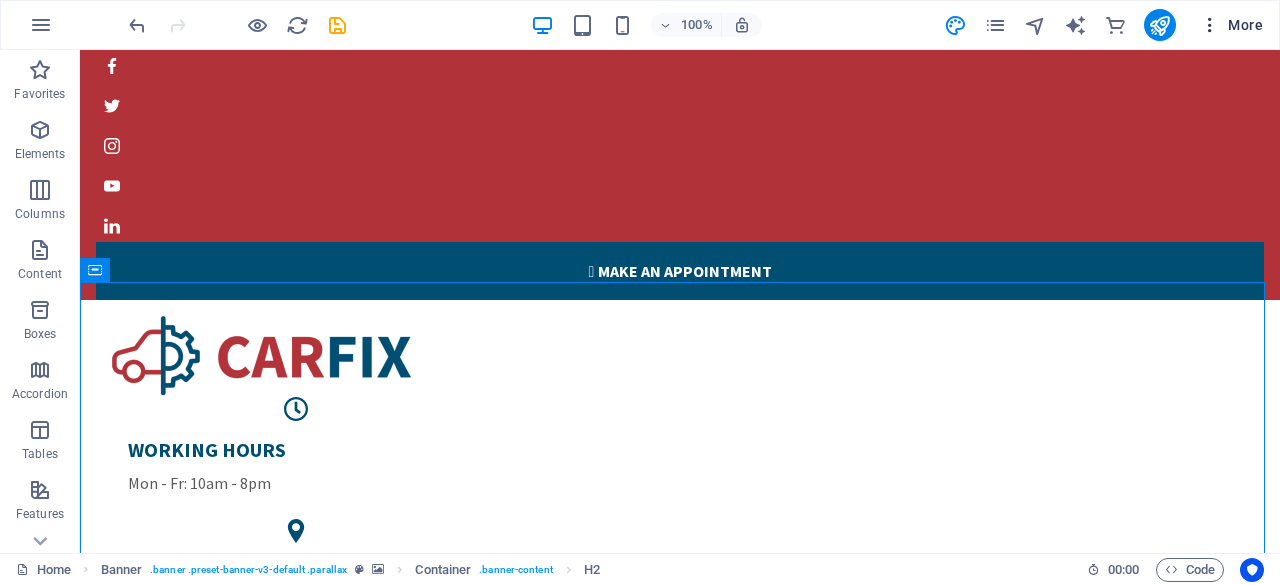 click on "More" at bounding box center (1231, 25) 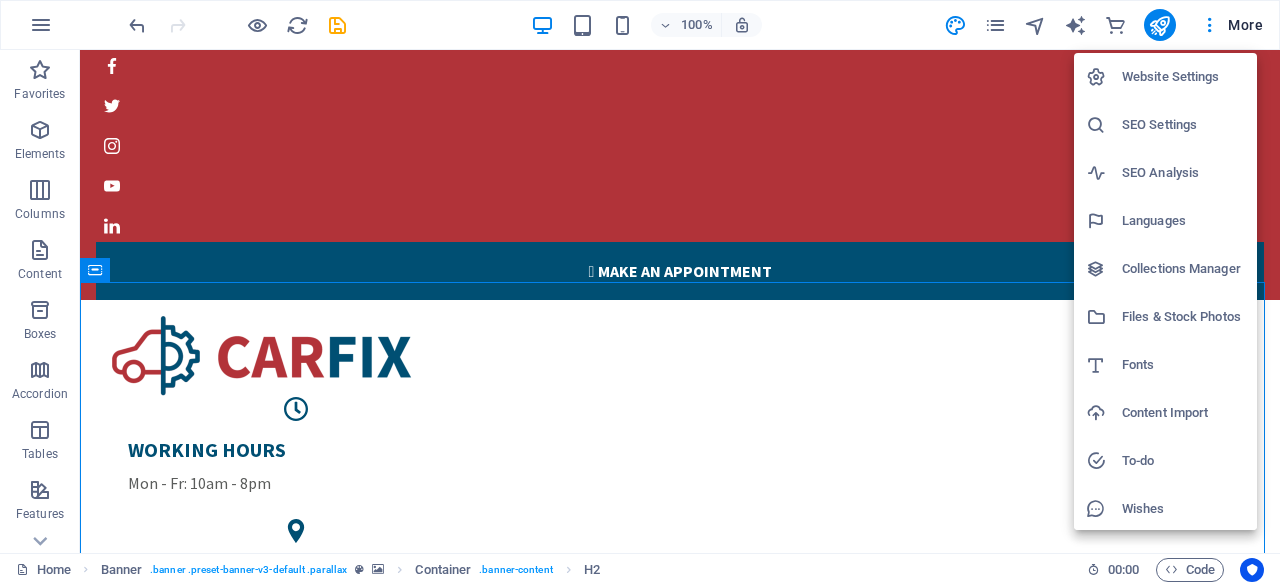 click on "Website Settings" at bounding box center (1183, 77) 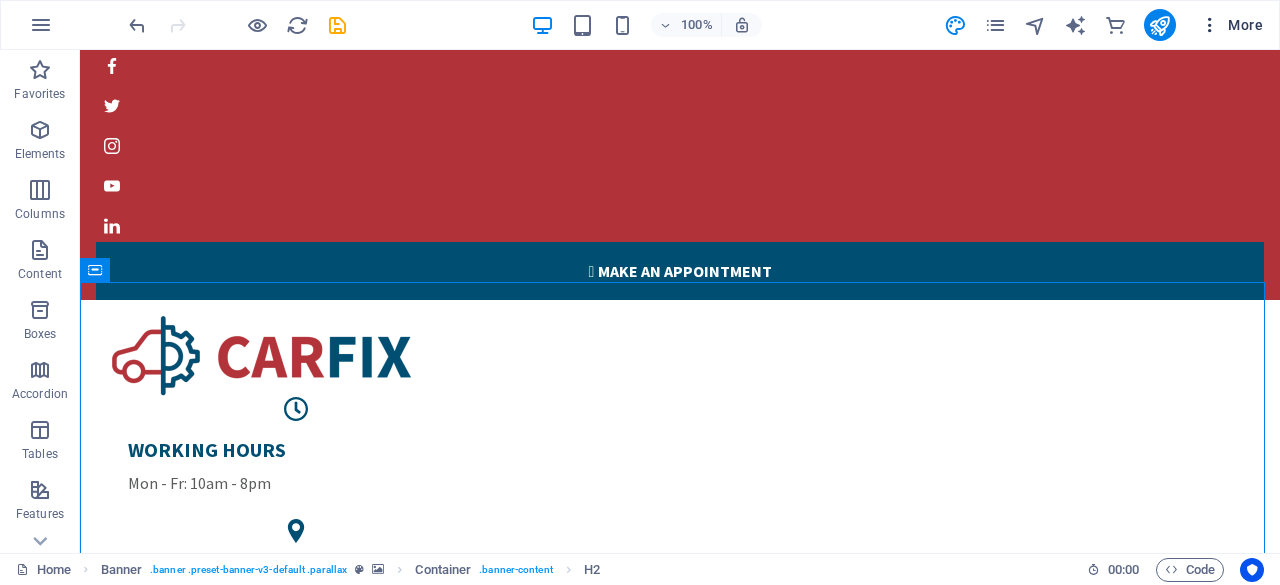 click at bounding box center [1210, 25] 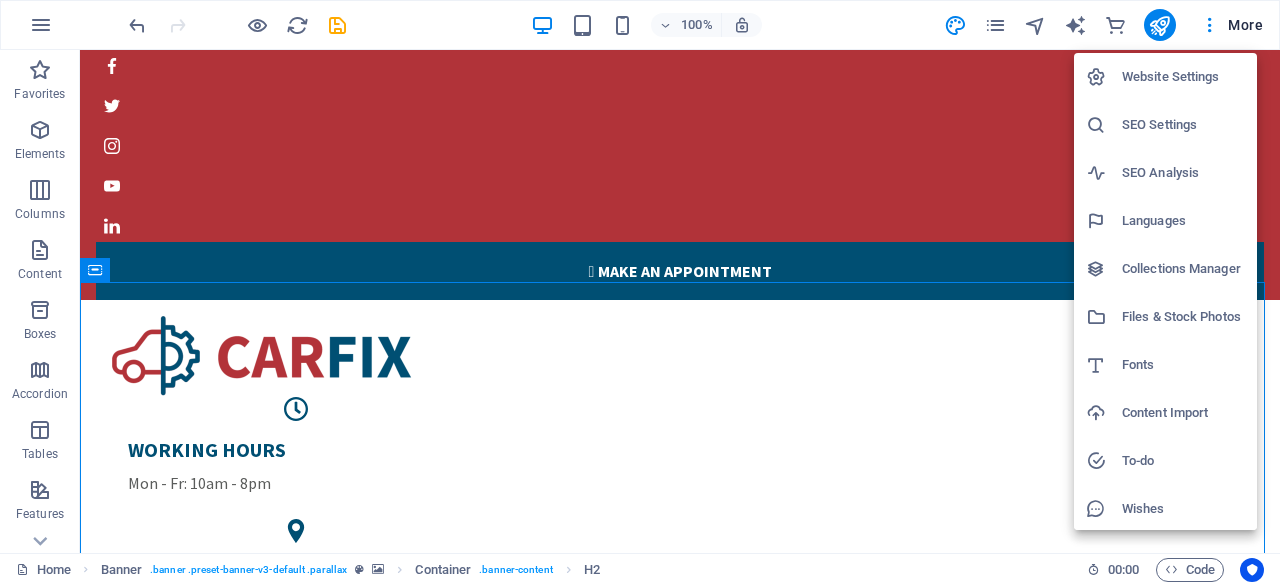click at bounding box center [640, 292] 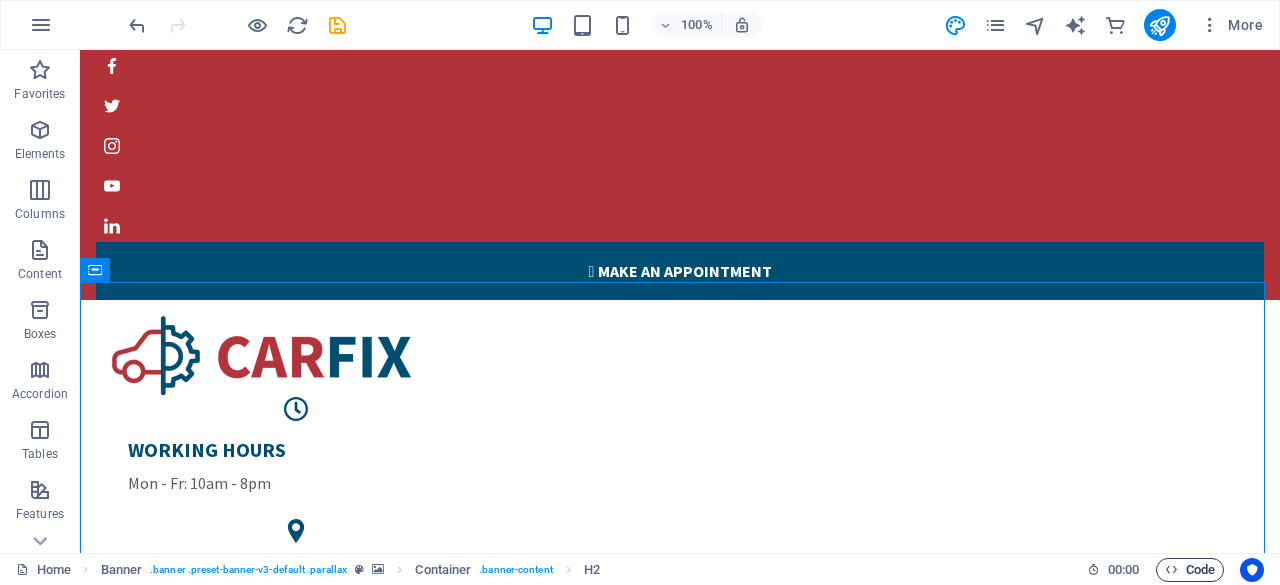 click on "Code" at bounding box center (1190, 570) 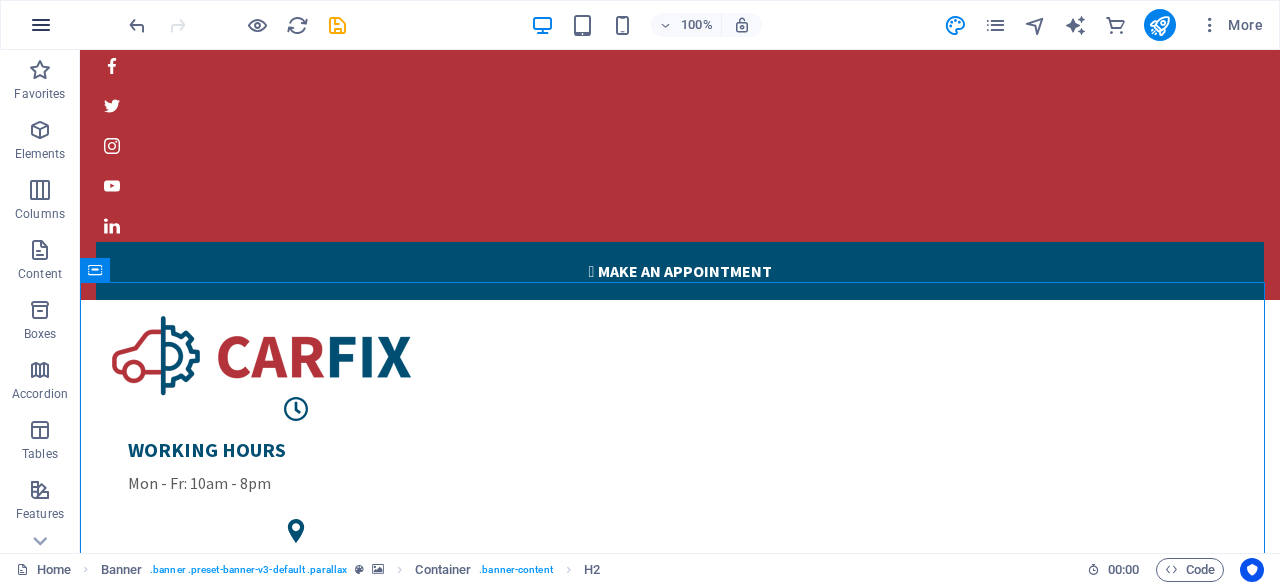 click at bounding box center (41, 25) 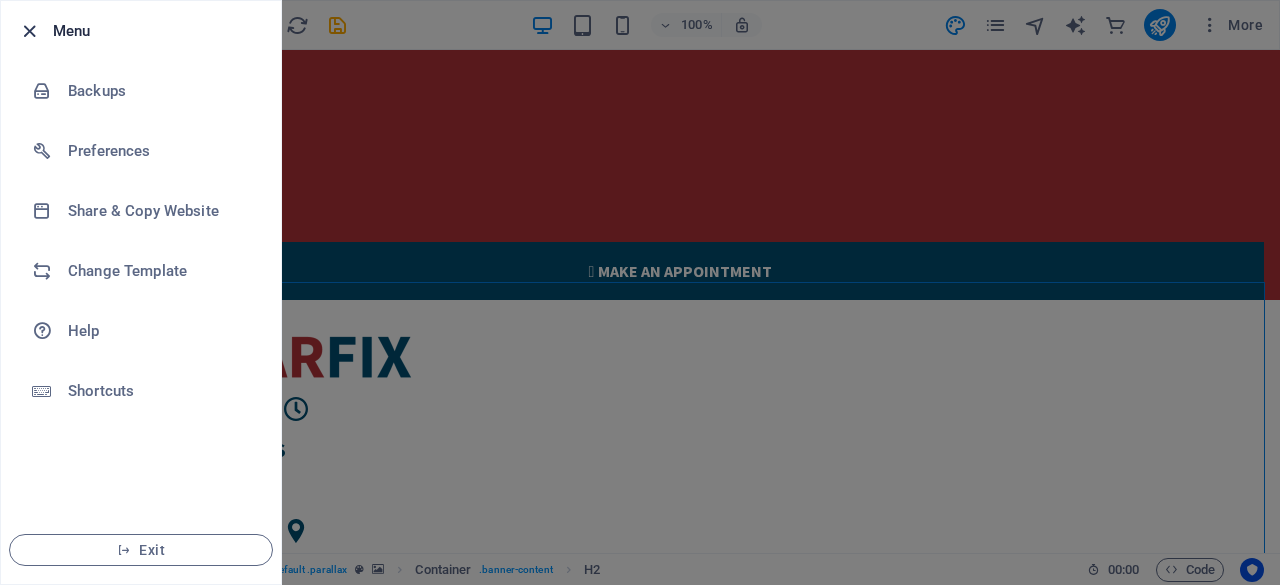 click at bounding box center [29, 31] 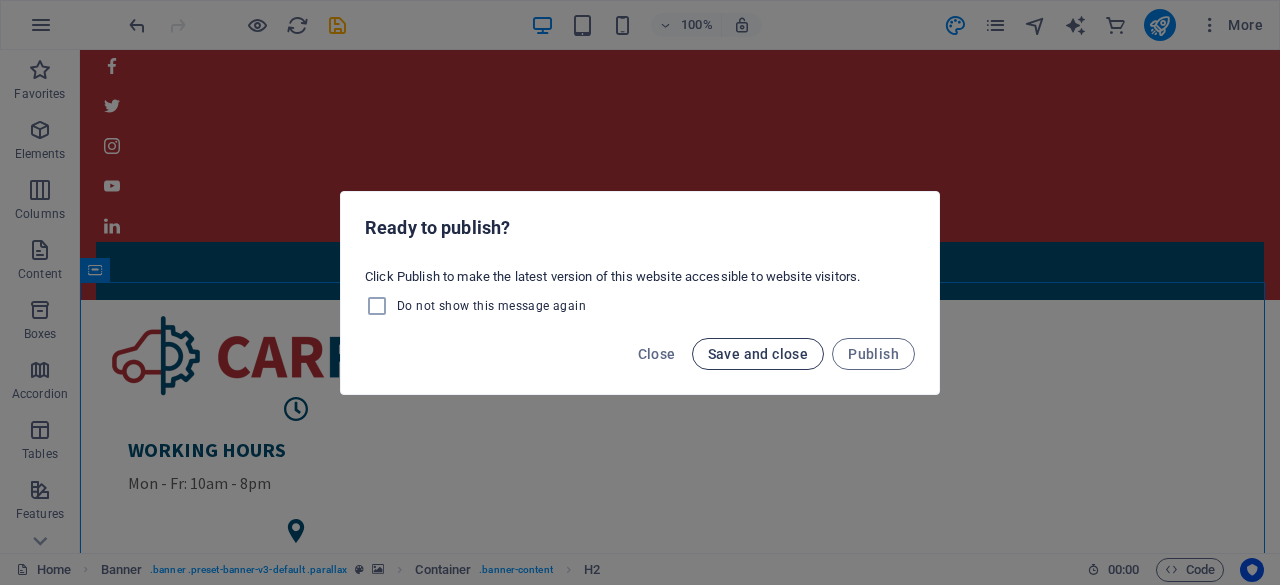 click on "Save and close" at bounding box center [758, 354] 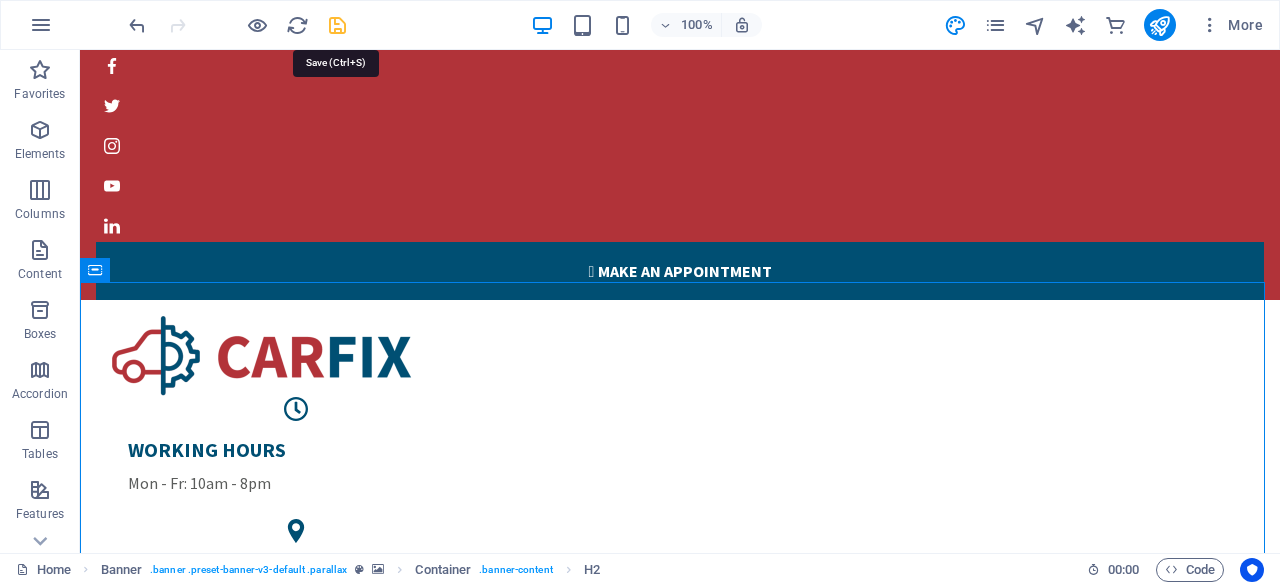 click at bounding box center (337, 25) 